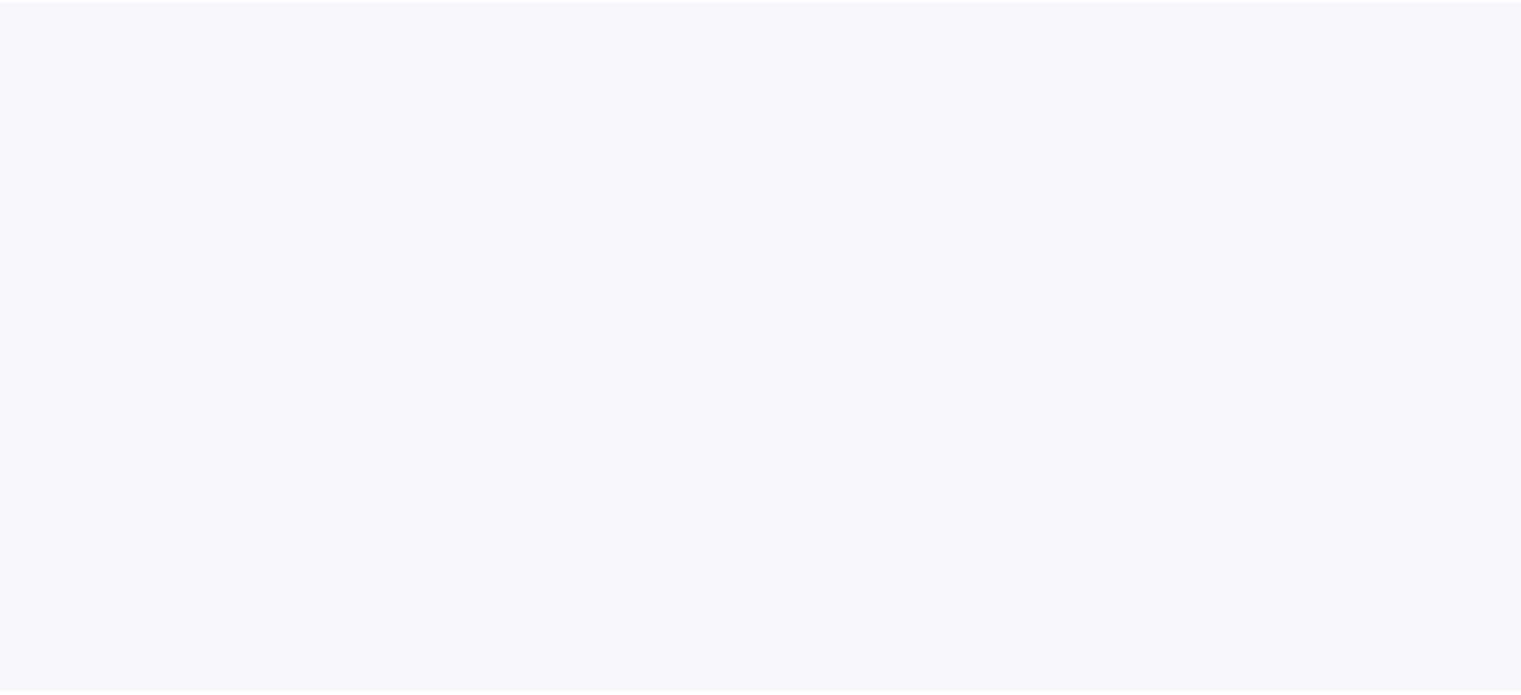 scroll, scrollTop: 0, scrollLeft: 0, axis: both 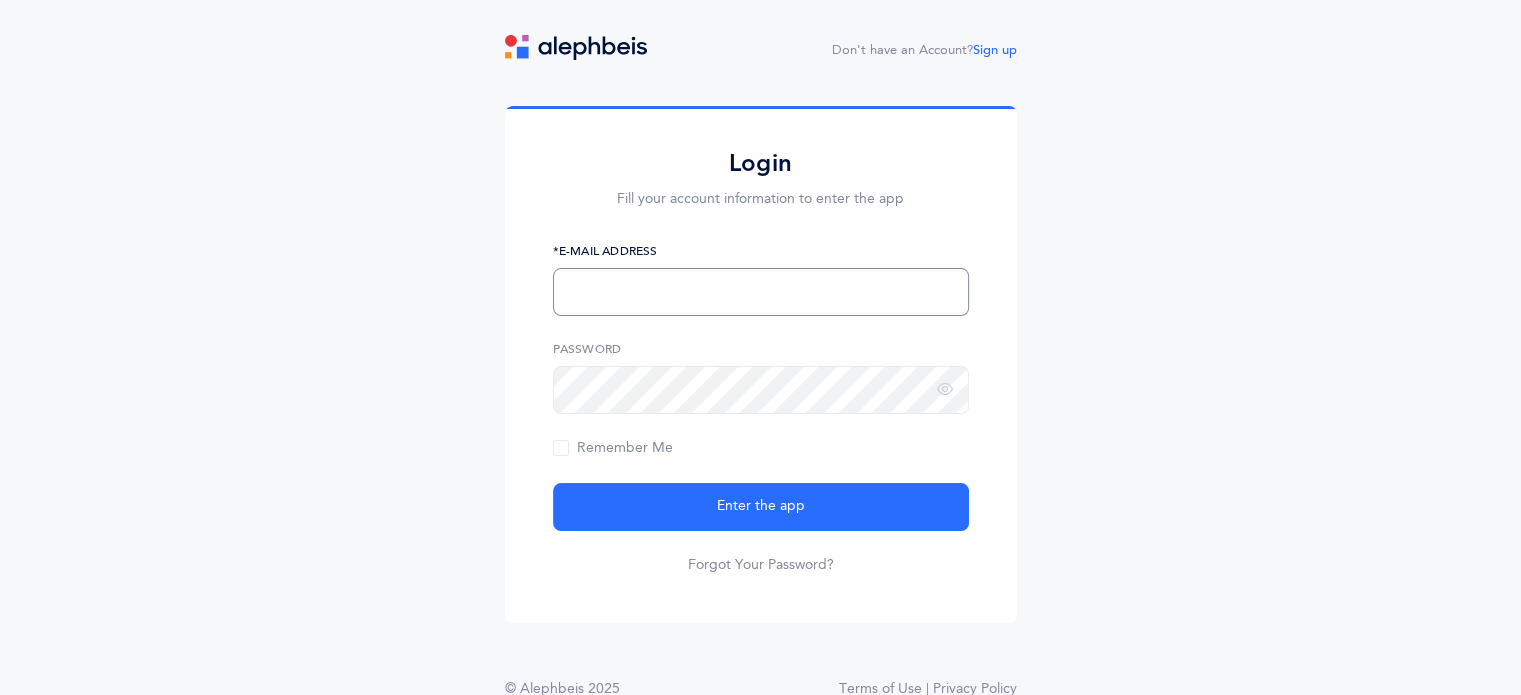 click at bounding box center (761, 292) 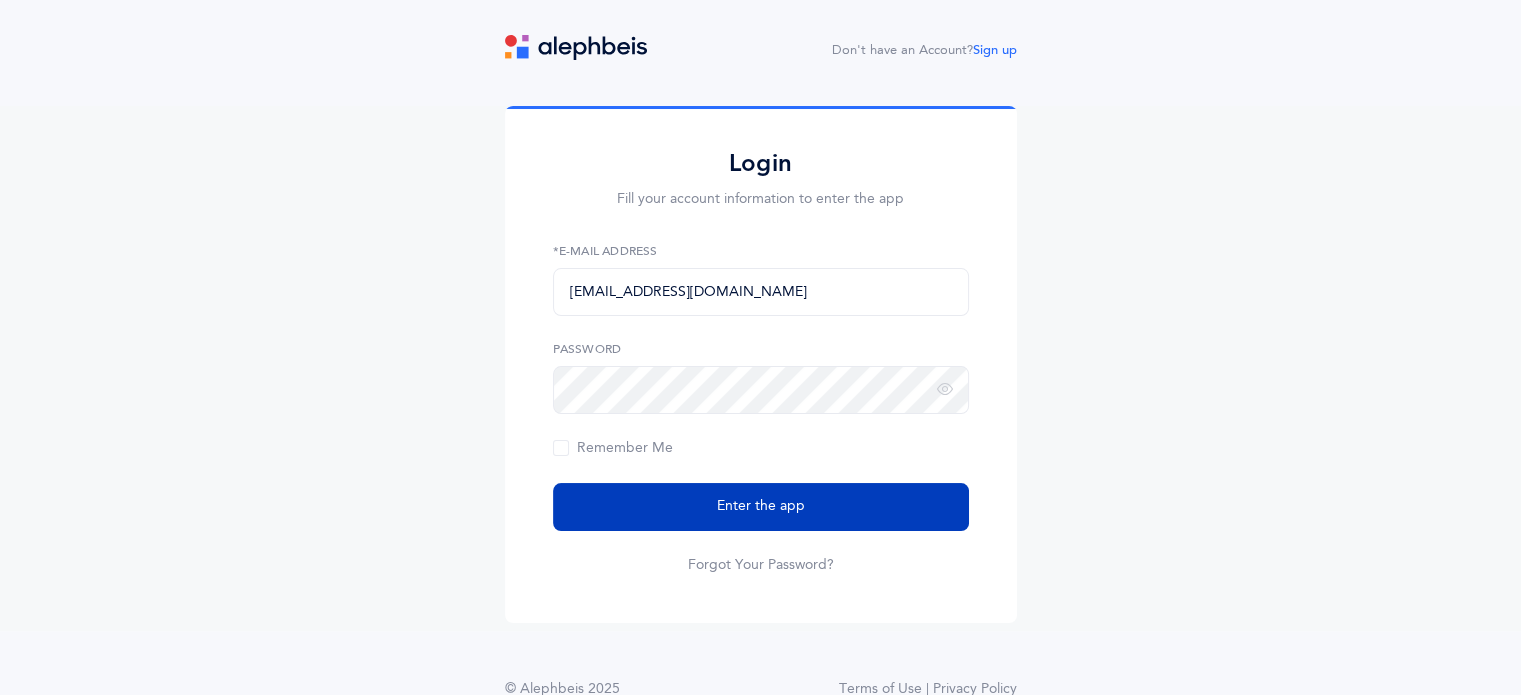 click on "Enter the app" at bounding box center (761, 507) 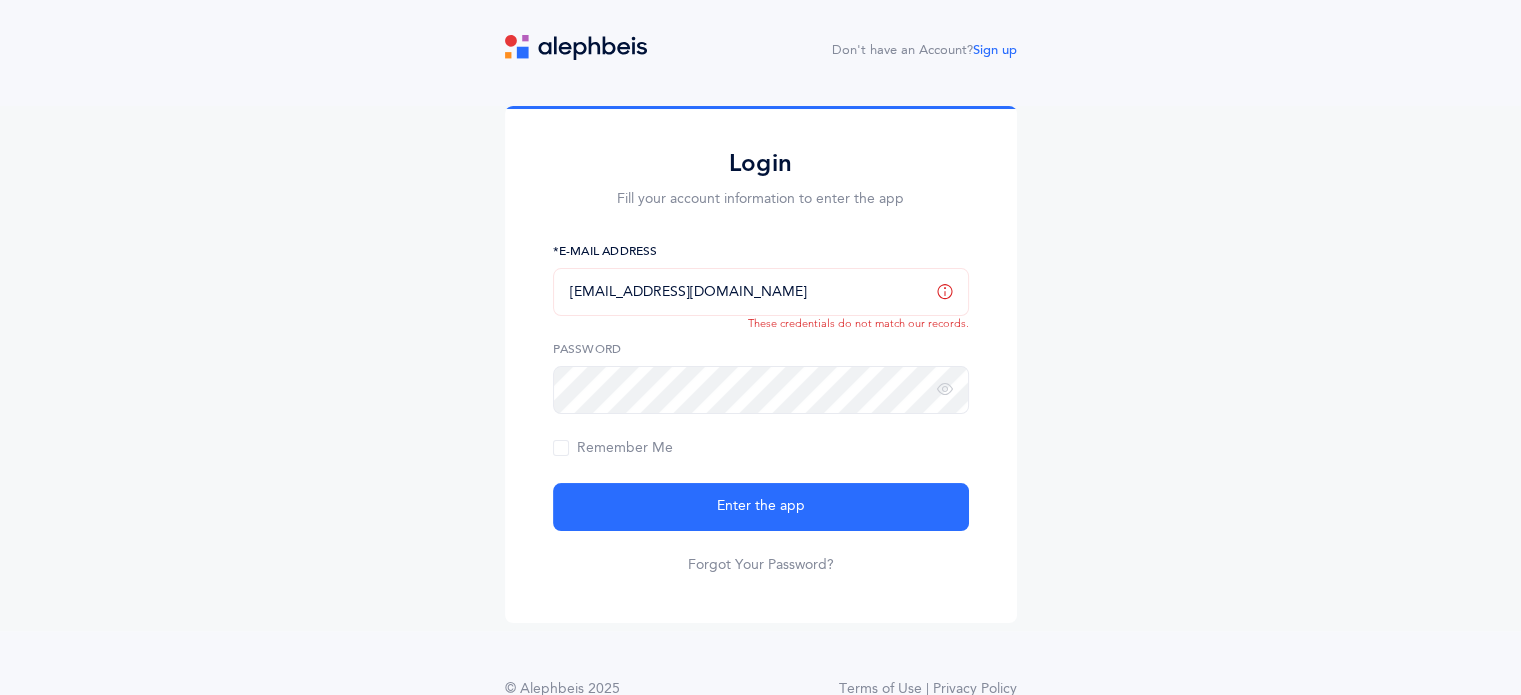 drag, startPoint x: 731, startPoint y: 302, endPoint x: 707, endPoint y: 295, distance: 25 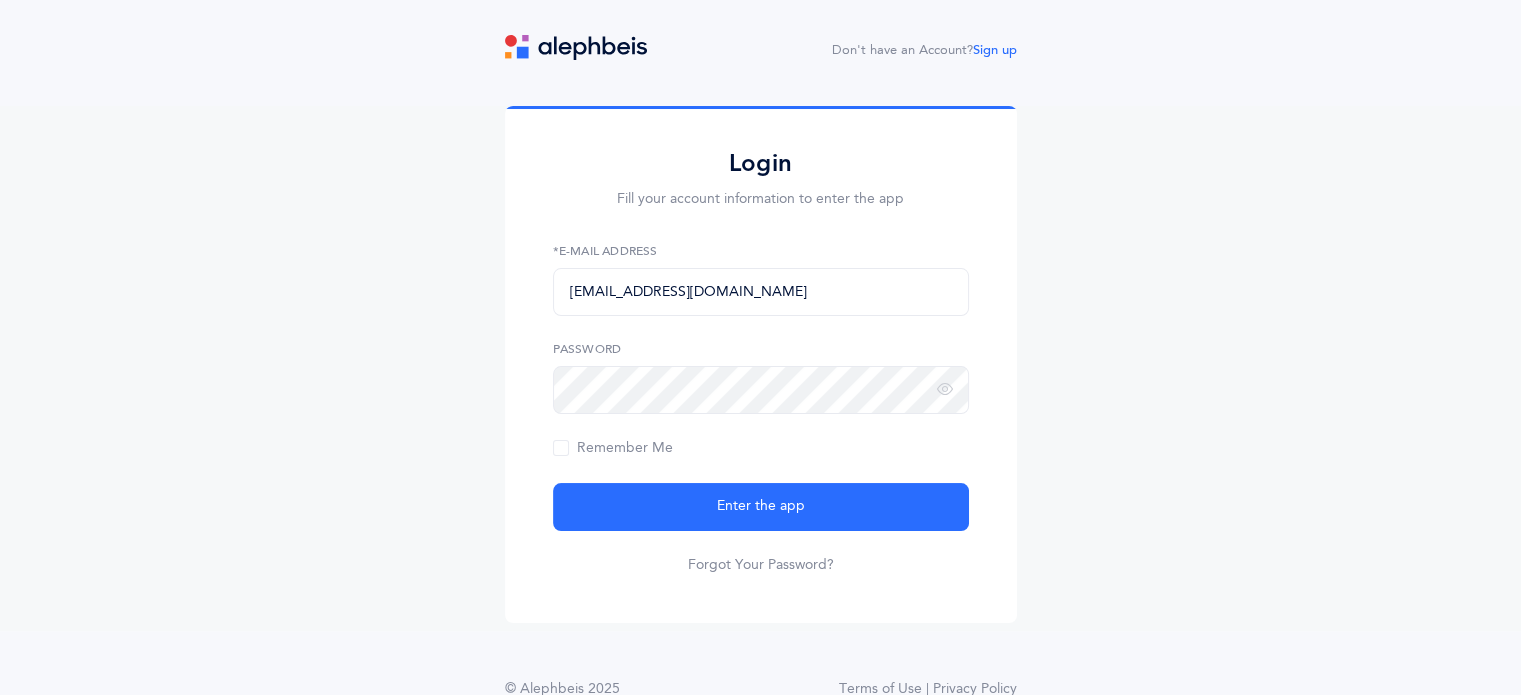 click on "yoeleidel@gmail.com
*E-Mail Address
Password
Remember Me
Enter the app
Forgot Your Password?" at bounding box center (761, 408) 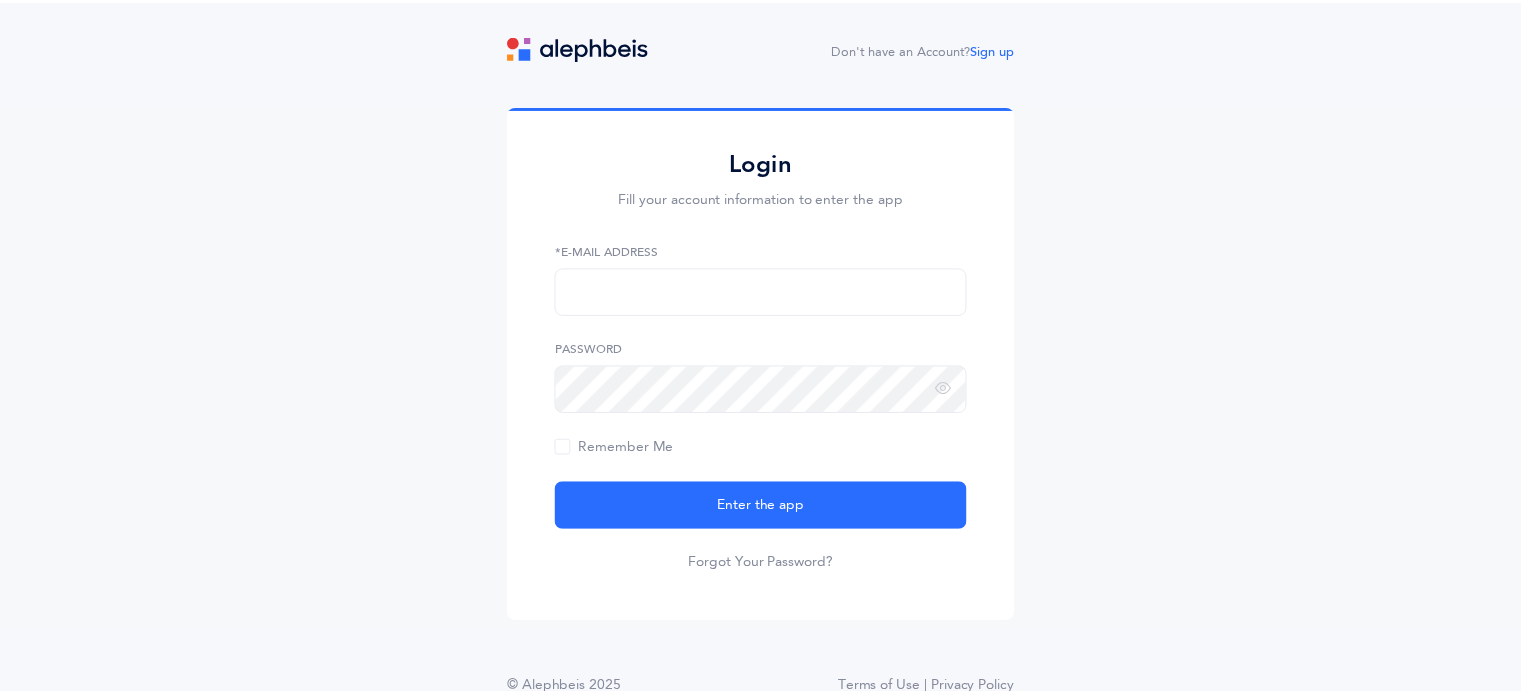 scroll, scrollTop: 0, scrollLeft: 0, axis: both 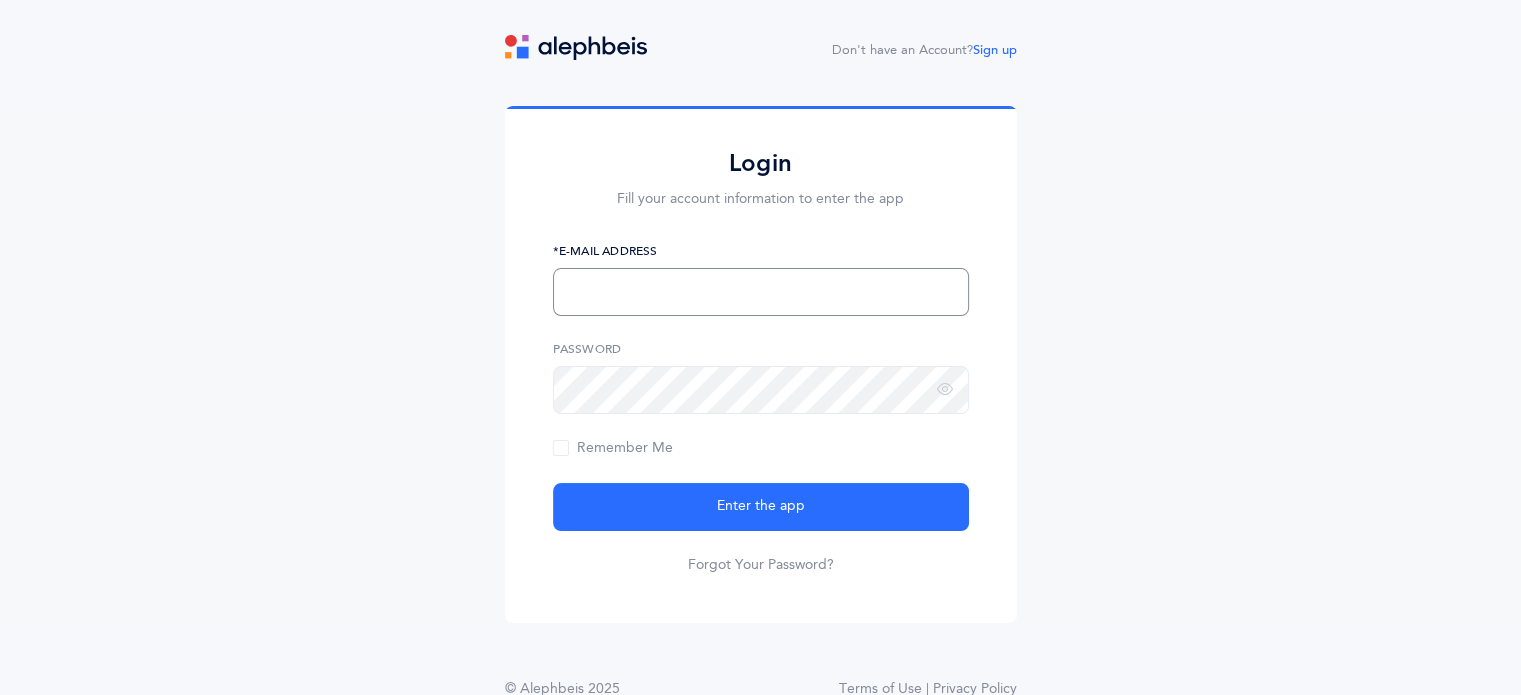 click at bounding box center (761, 292) 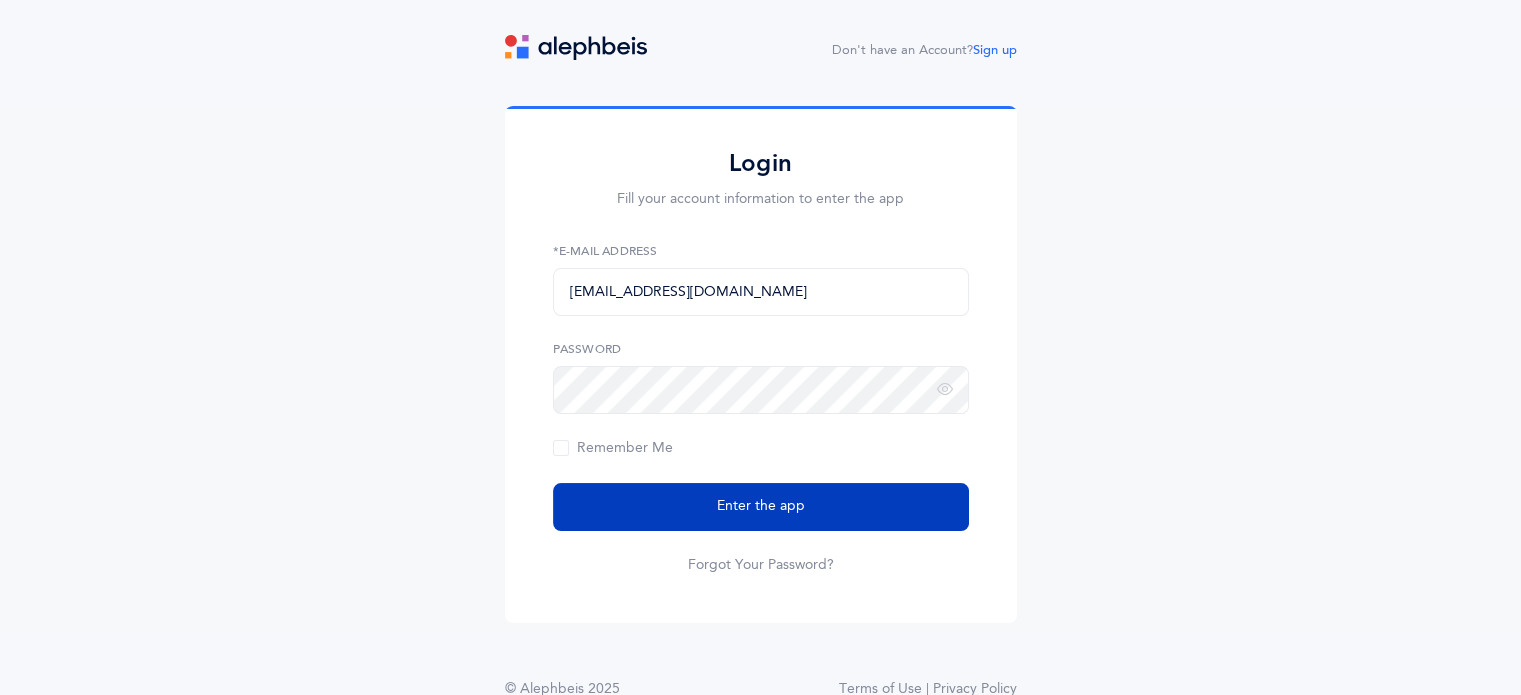 click on "Enter the app" at bounding box center (761, 506) 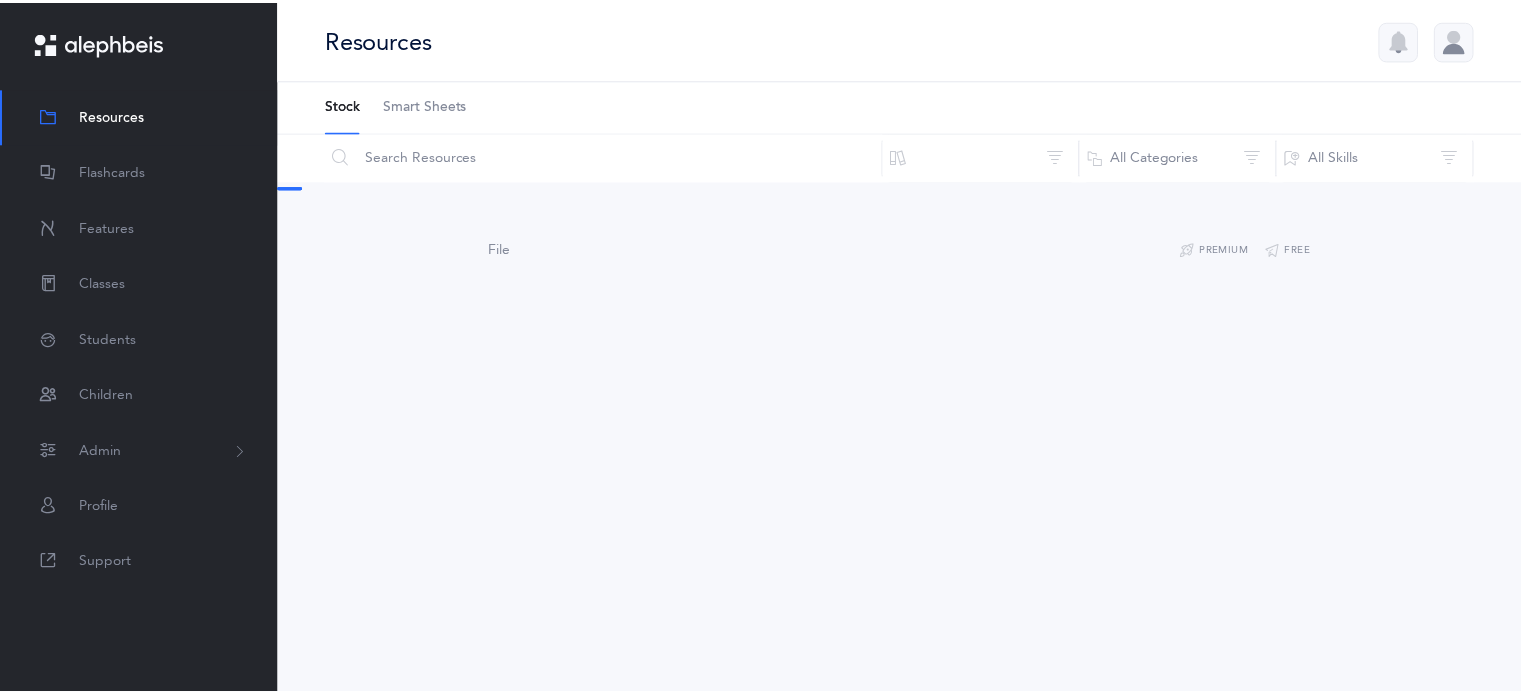 scroll, scrollTop: 0, scrollLeft: 0, axis: both 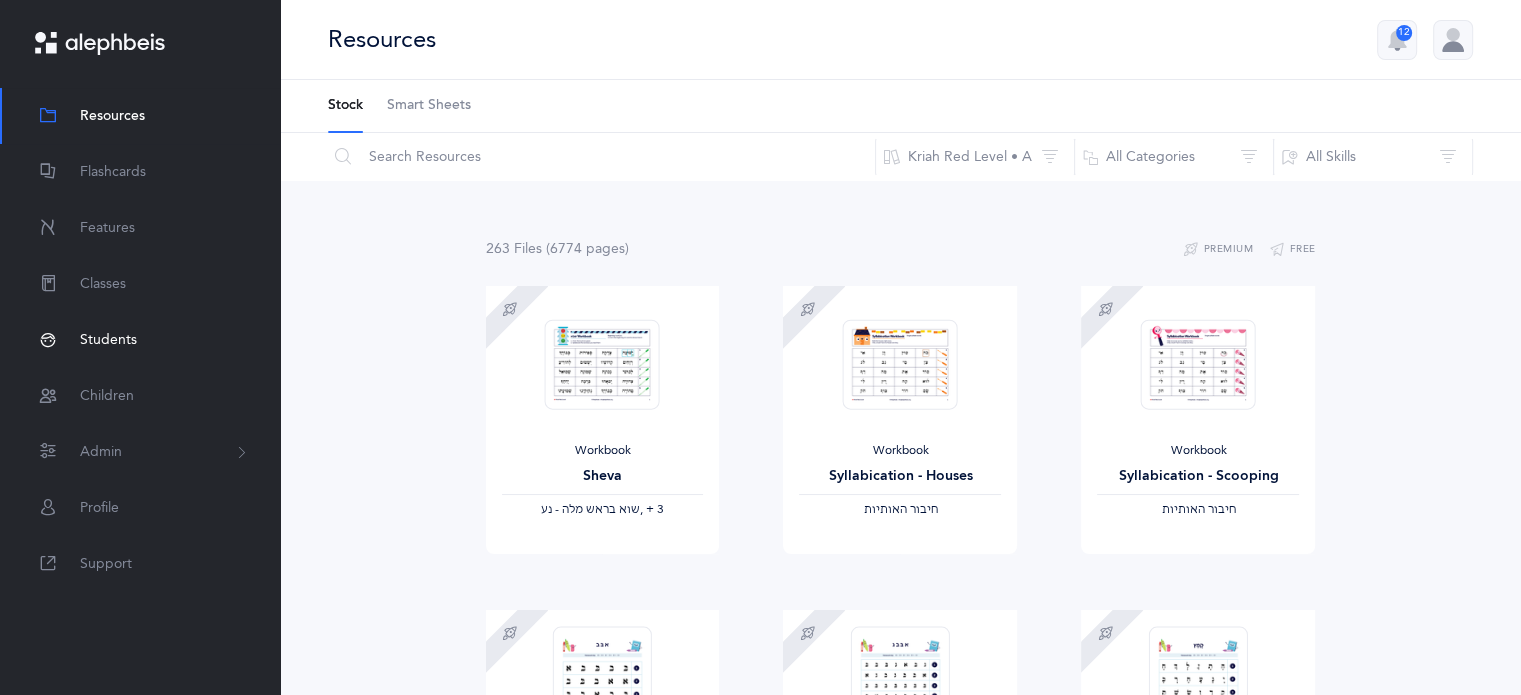click on "Students" at bounding box center (108, 340) 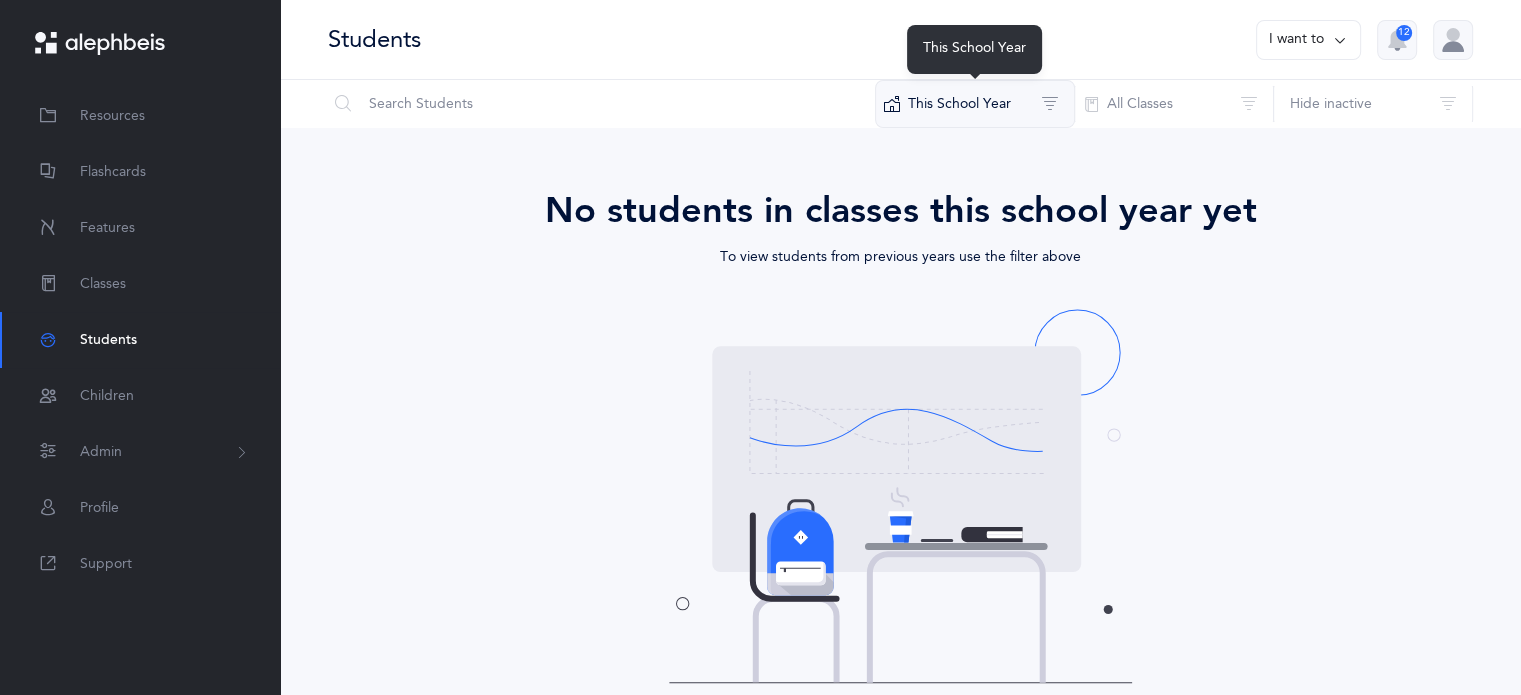 click on "This School Year" at bounding box center [975, 104] 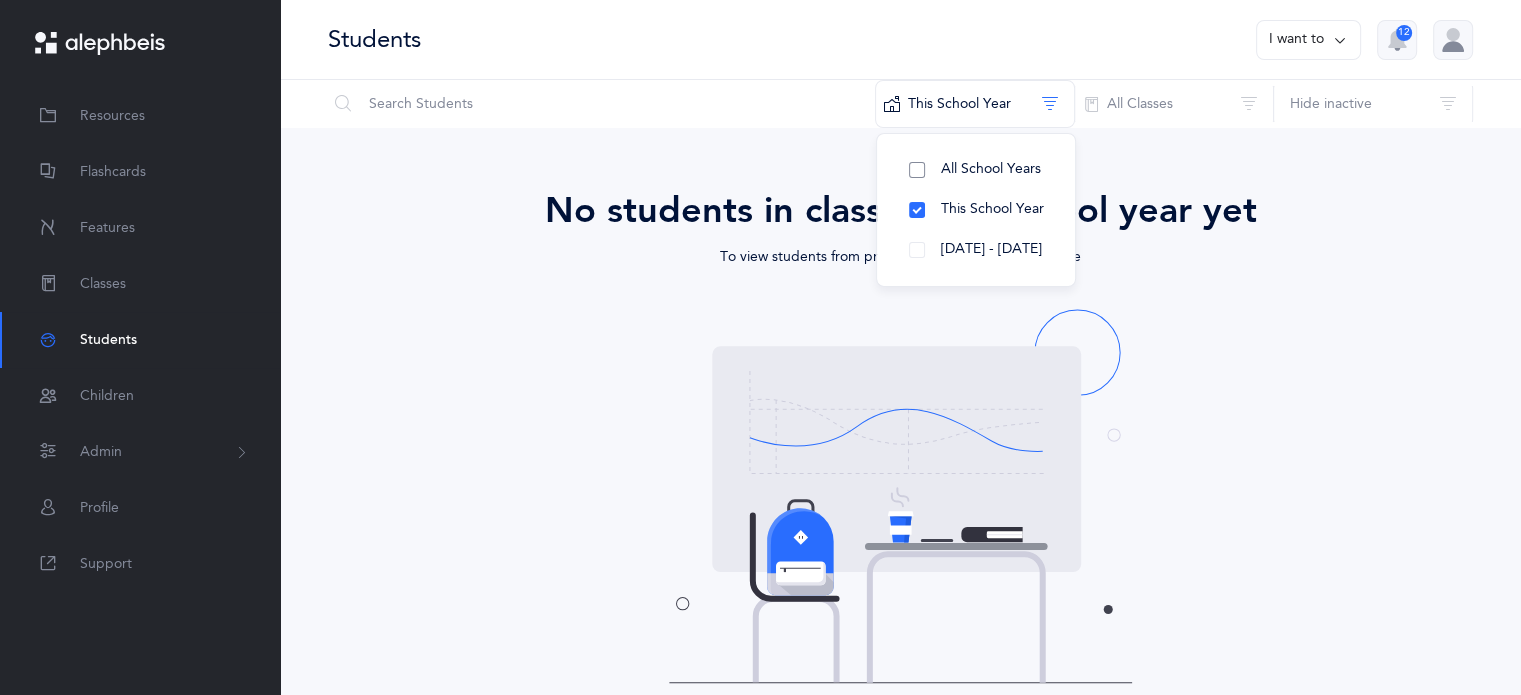 click on "All School Years" at bounding box center [991, 169] 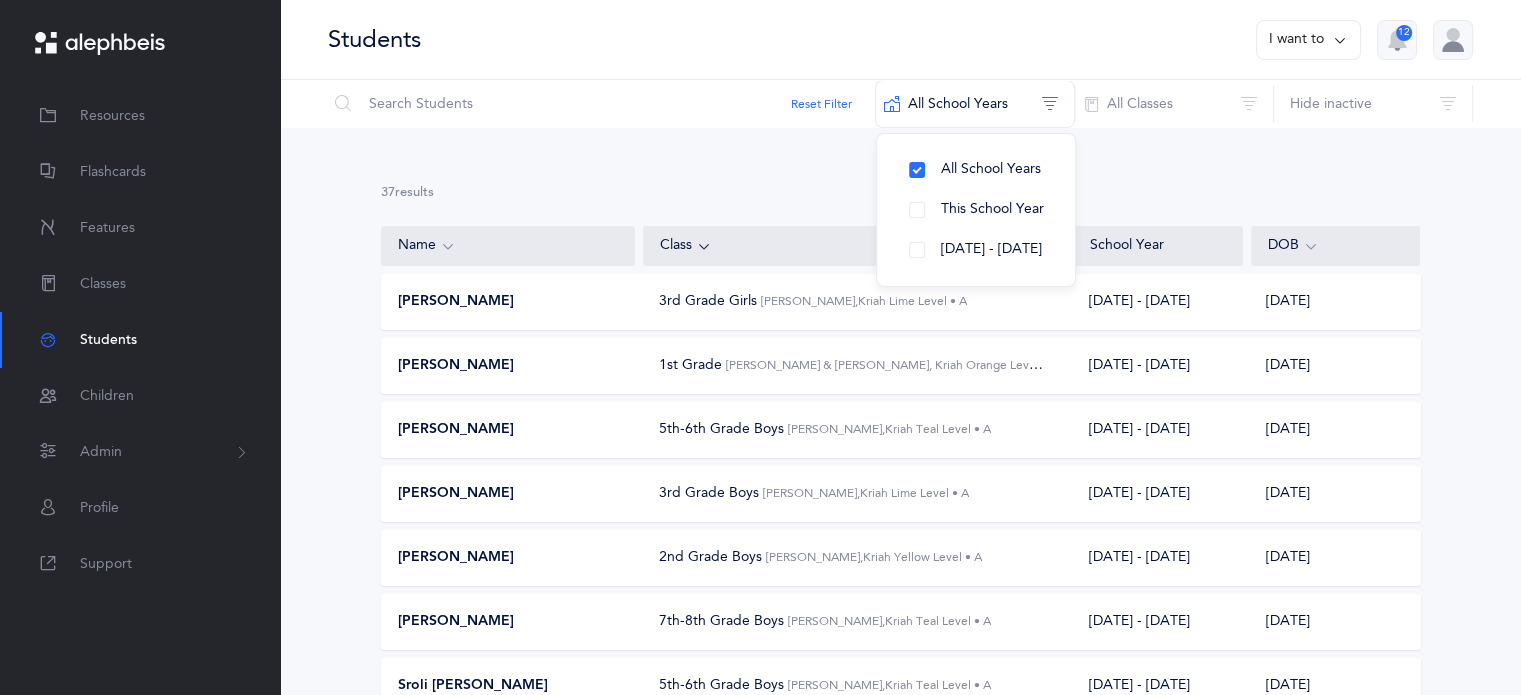 click on "37
results   total
Name
Class
School Year
DOB
[PERSON_NAME]
3rd Grade Girls
[PERSON_NAME],
Kriah Lime Level • A
[DATE] - [DATE]
[DATE]
[PERSON_NAME]
1st Grade
[PERSON_NAME] & [PERSON_NAME],
Kriah Orange Level • A
[DATE] - [DATE]
[DATE]
[PERSON_NAME]
5th-6th Grade Boys
[PERSON_NAME],
Kriah Teal Level • A
[DATE] - [DATE]
[DATE]
[PERSON_NAME]" at bounding box center [900, 881] 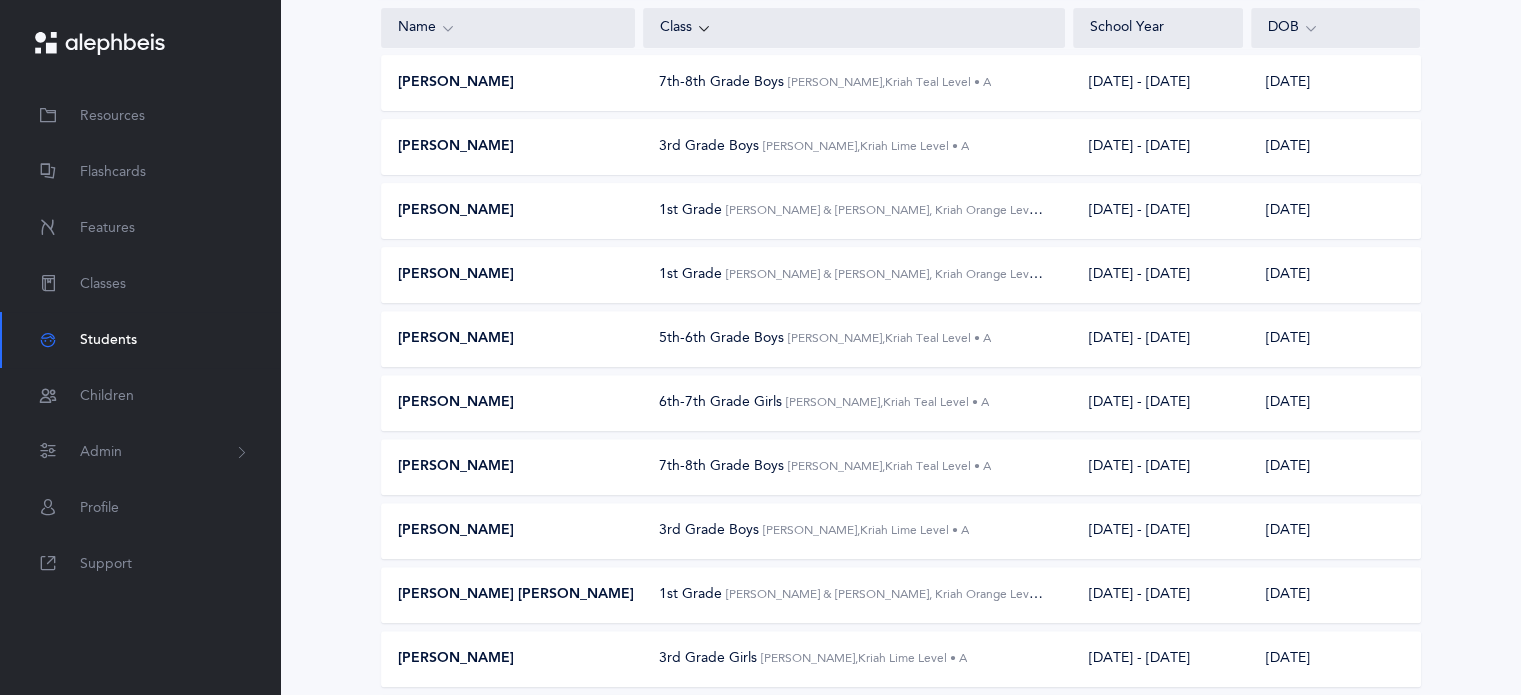 scroll, scrollTop: 668, scrollLeft: 0, axis: vertical 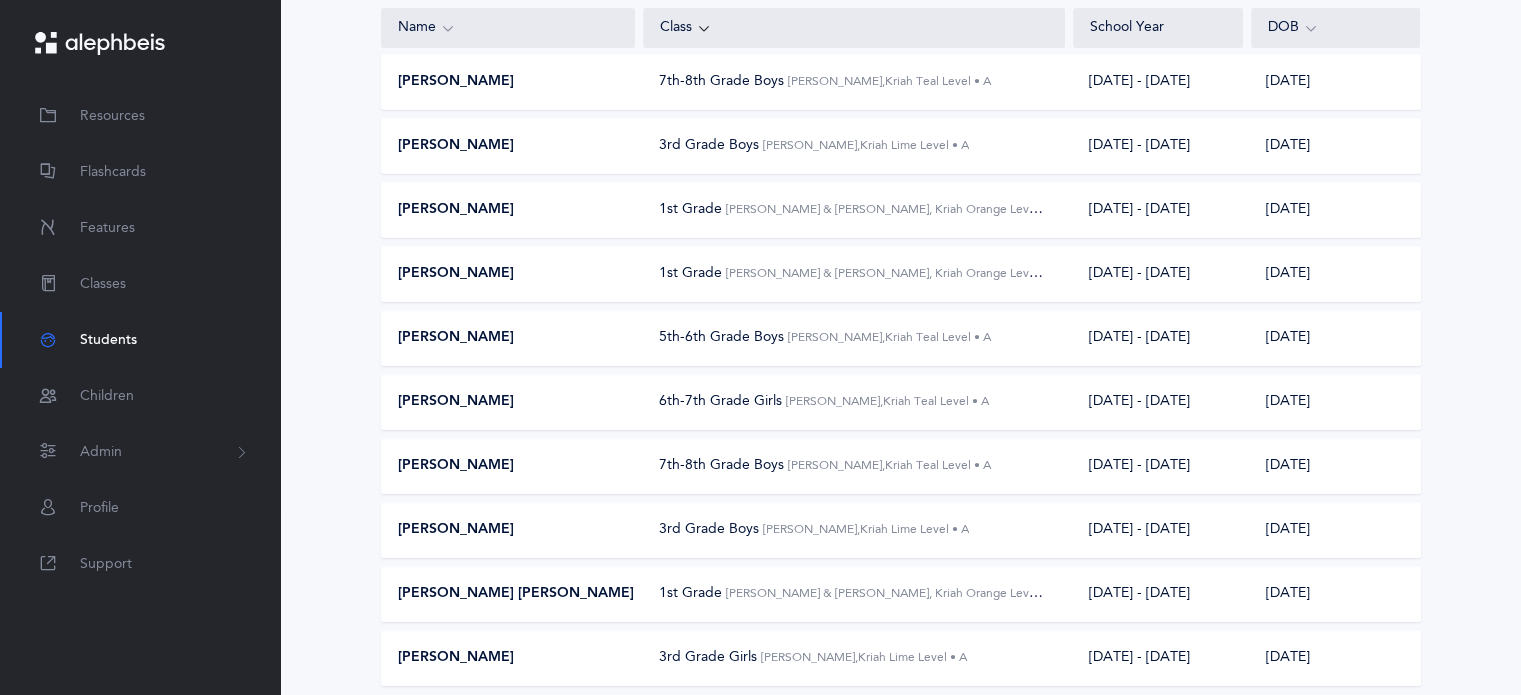 click on "5th-6th Grade Boys
[PERSON_NAME],
Kriah Teal Level • A" at bounding box center [825, 337] 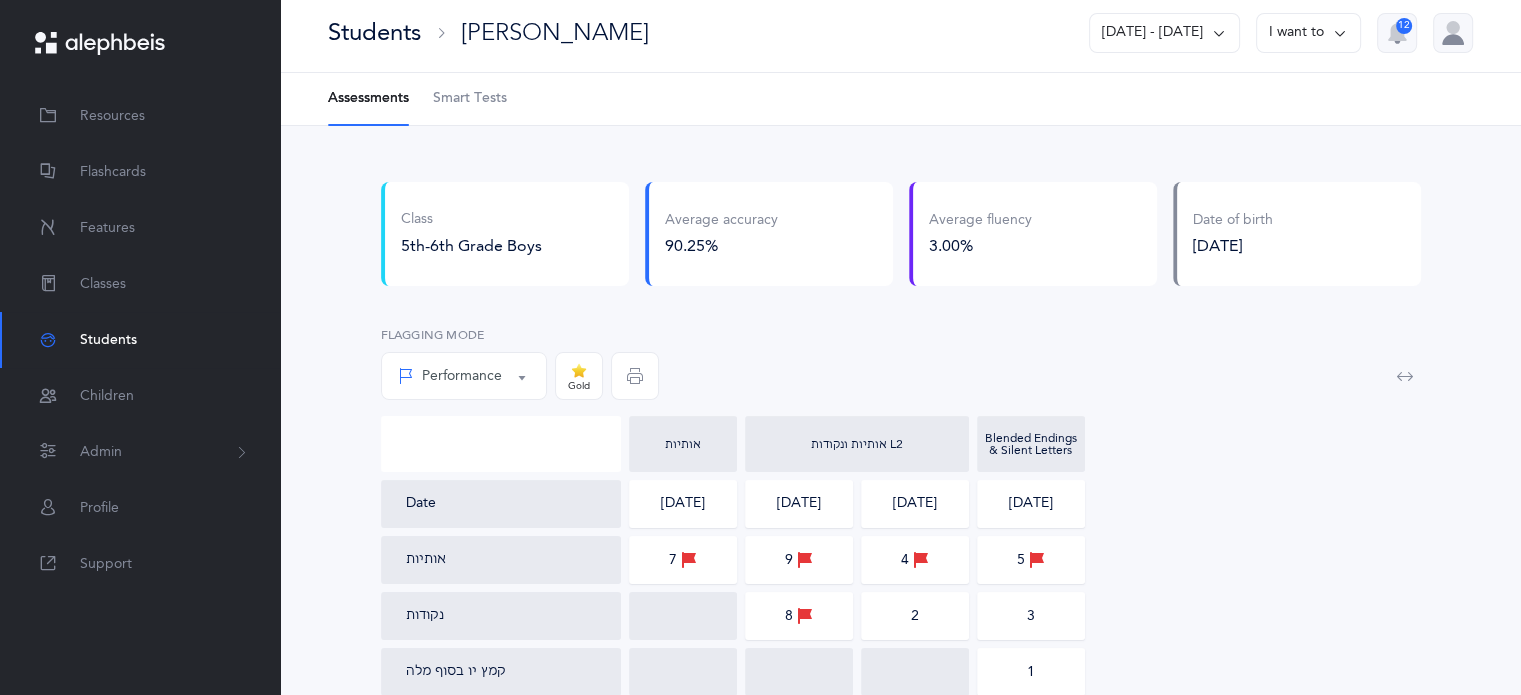 scroll, scrollTop: 0, scrollLeft: 0, axis: both 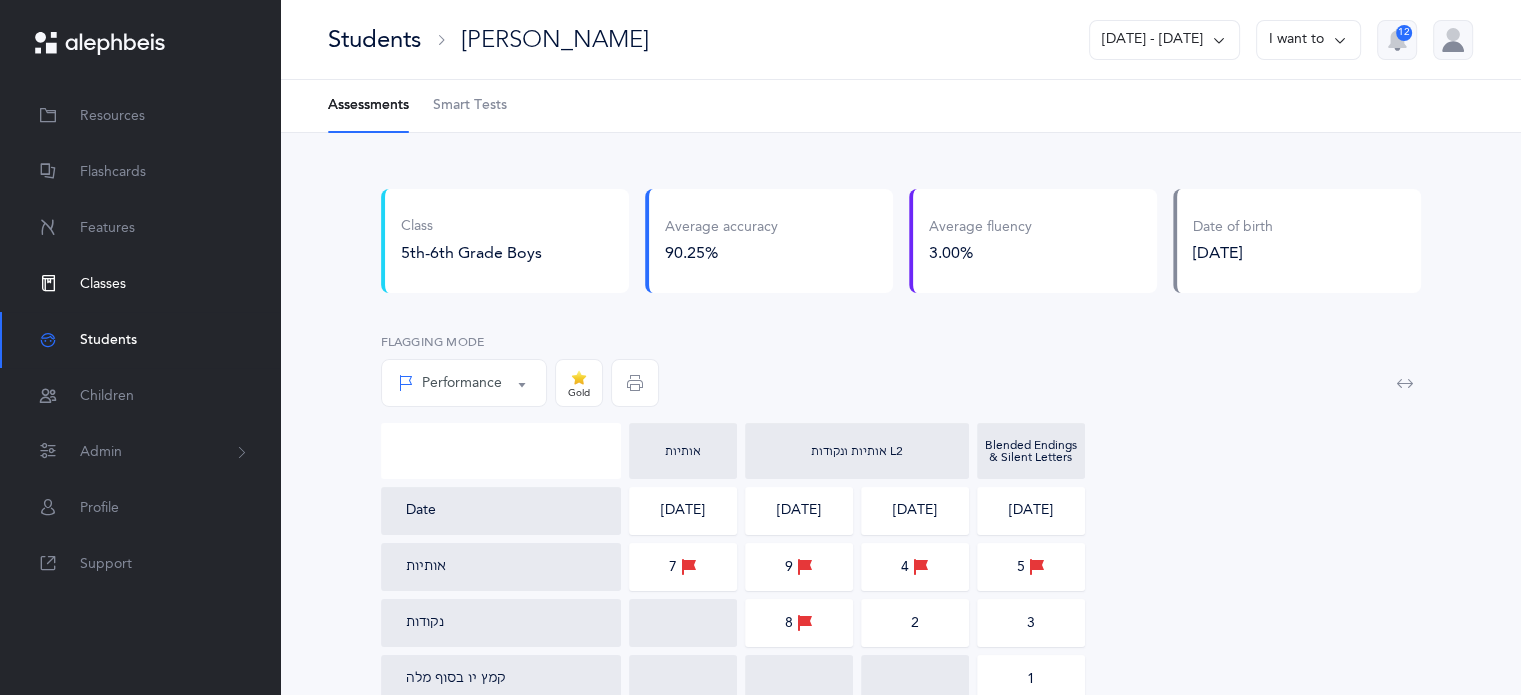 click on "Classes" at bounding box center [103, 284] 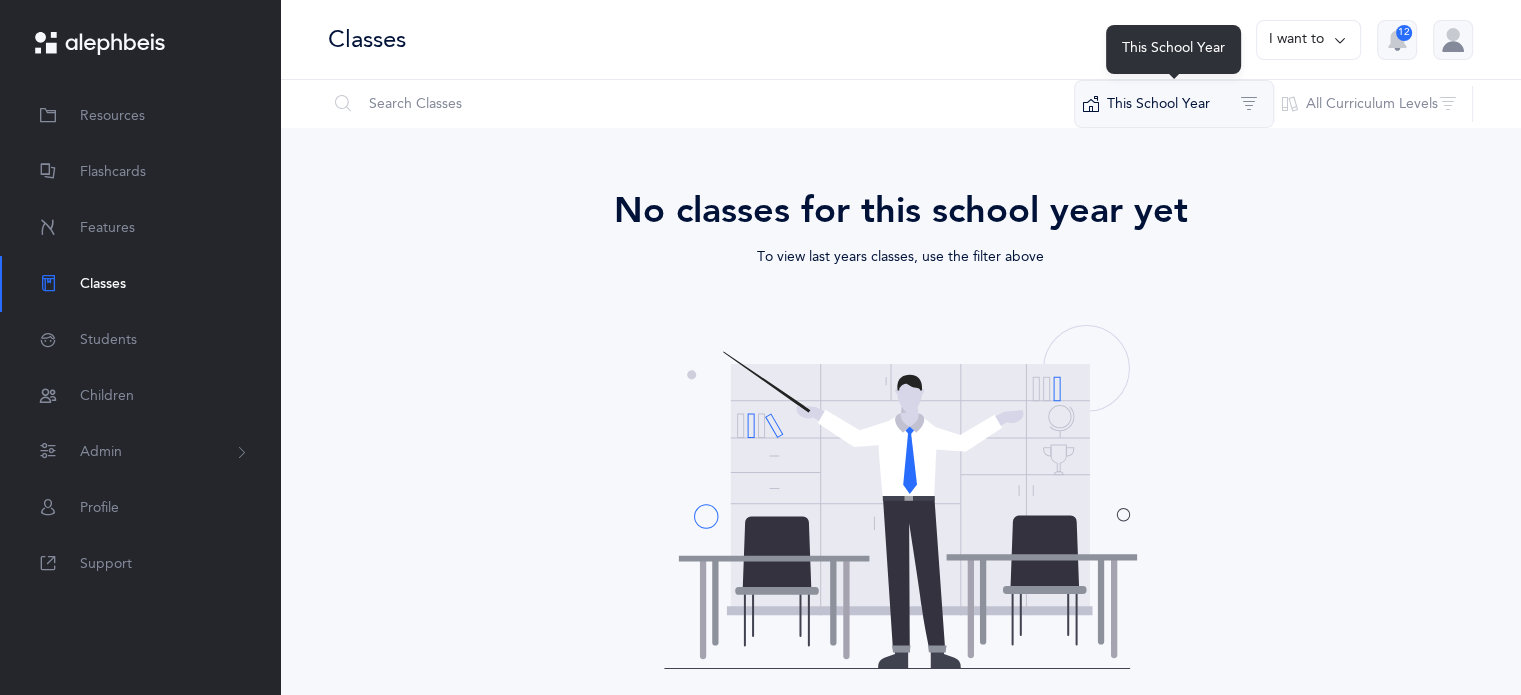 click on "This School Year" at bounding box center (1174, 104) 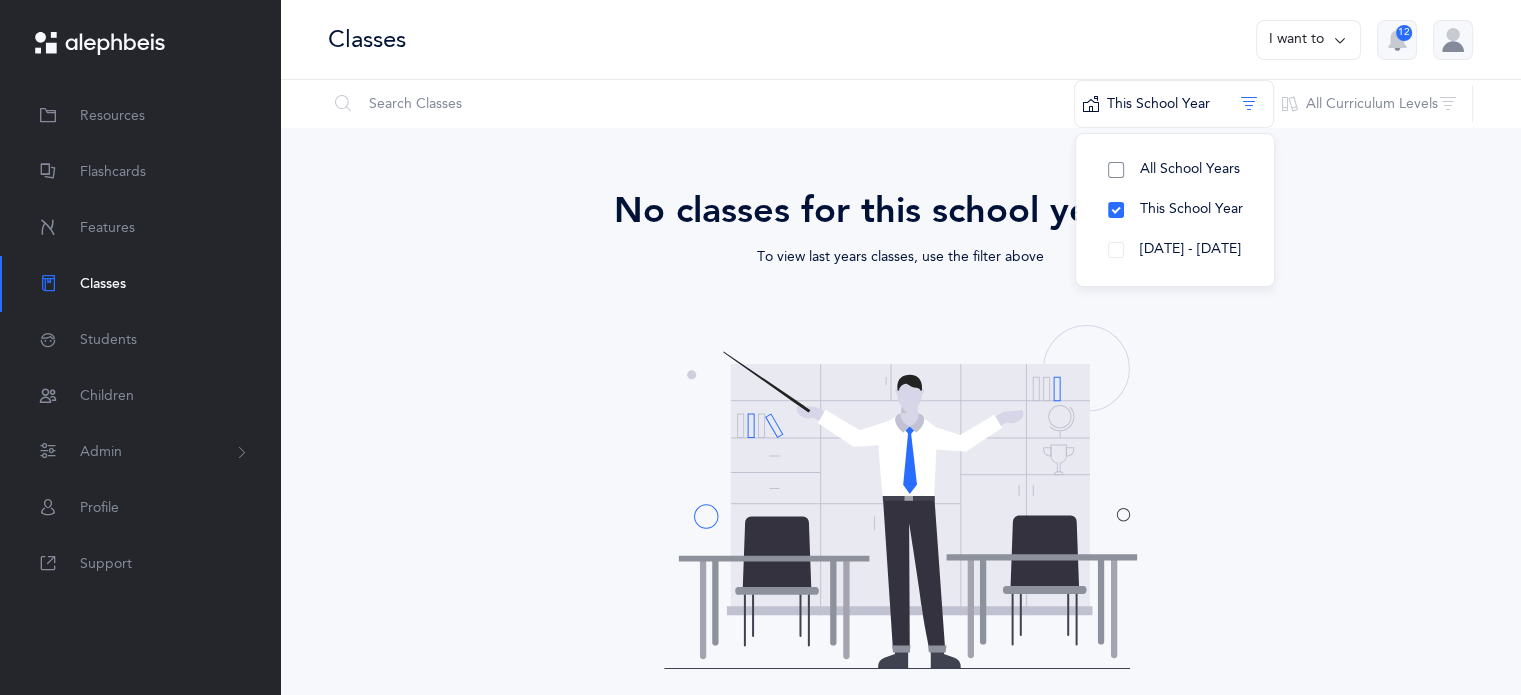click on "All School Years" at bounding box center (1175, 170) 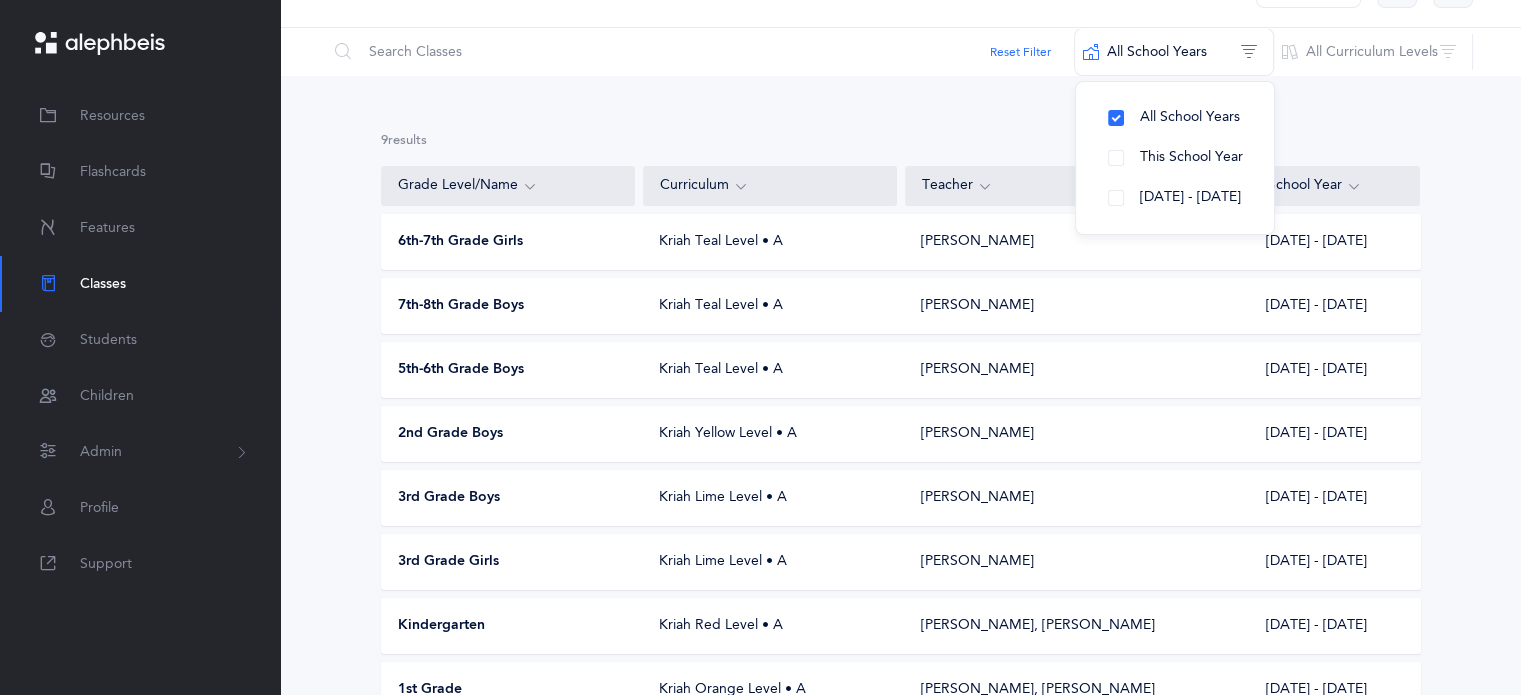 scroll, scrollTop: 60, scrollLeft: 0, axis: vertical 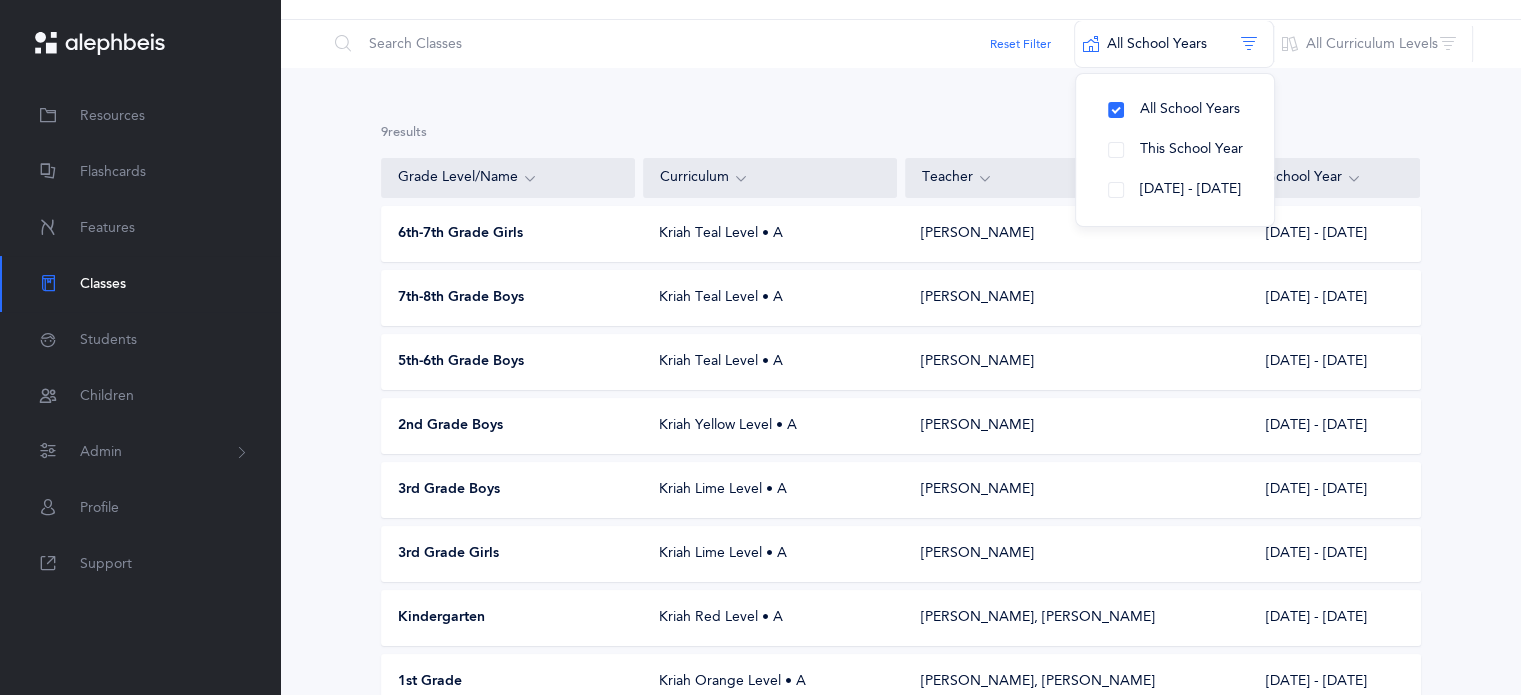 click on "9
results   total
Grade Level/Name
Curriculum
Teacher
School Year
6th-7th Grade Girls
Kriah Teal Level • A
[PERSON_NAME]
[DATE] - [DATE]
7th-8th Grade Boys
Kriah Teal Level • A
[PERSON_NAME]
[DATE] - [DATE]
5th-6th Grade Boys
Kriah Teal Level • A
[PERSON_NAME]
[DATE] - [DATE]
2nd Grade Boys
Kriah Yellow Level • A
[PERSON_NAME]
[DATE] - [DATE]
3rd Grade Boys
Kriah Lime Level • A
[PERSON_NAME]
[DATE] - [DATE]
3rd Grade Girls
[PERSON_NAME] Level • A" at bounding box center (900, 465) 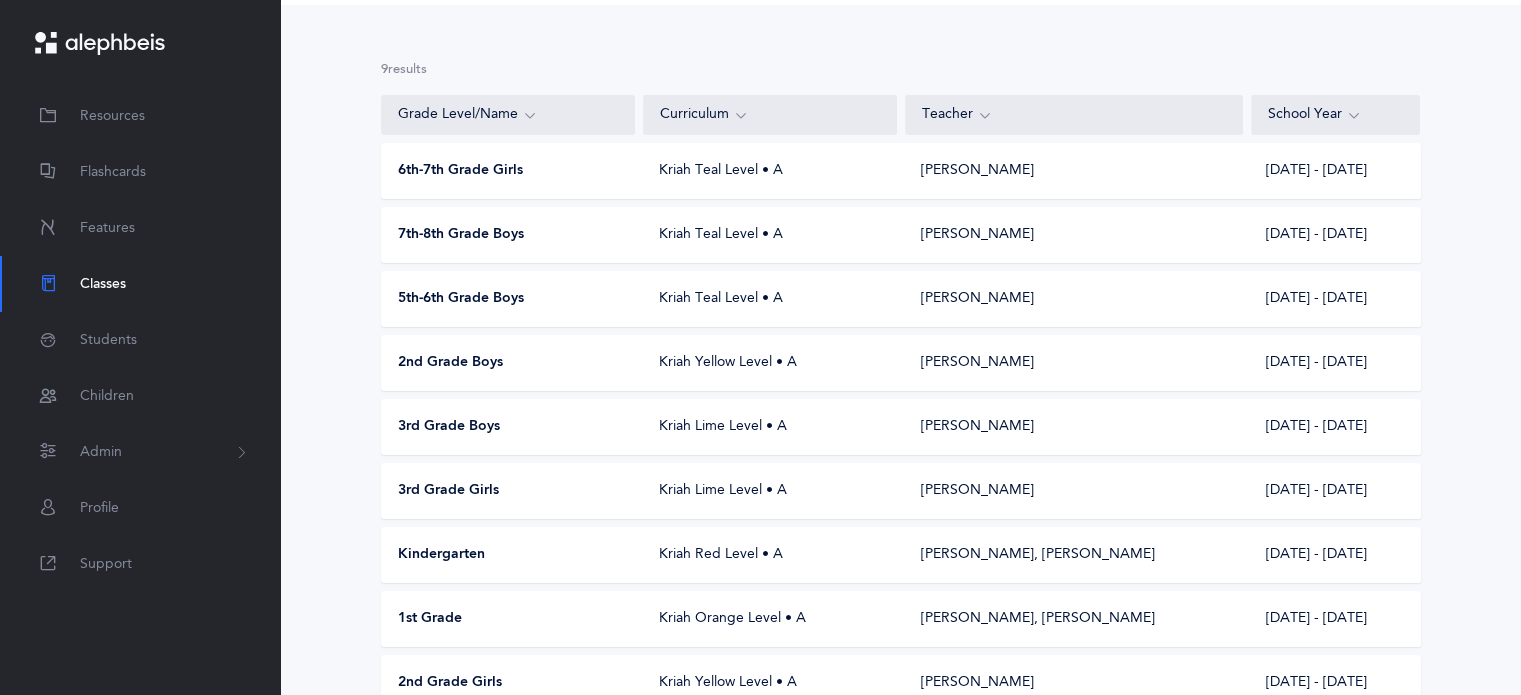 scroll, scrollTop: 126, scrollLeft: 0, axis: vertical 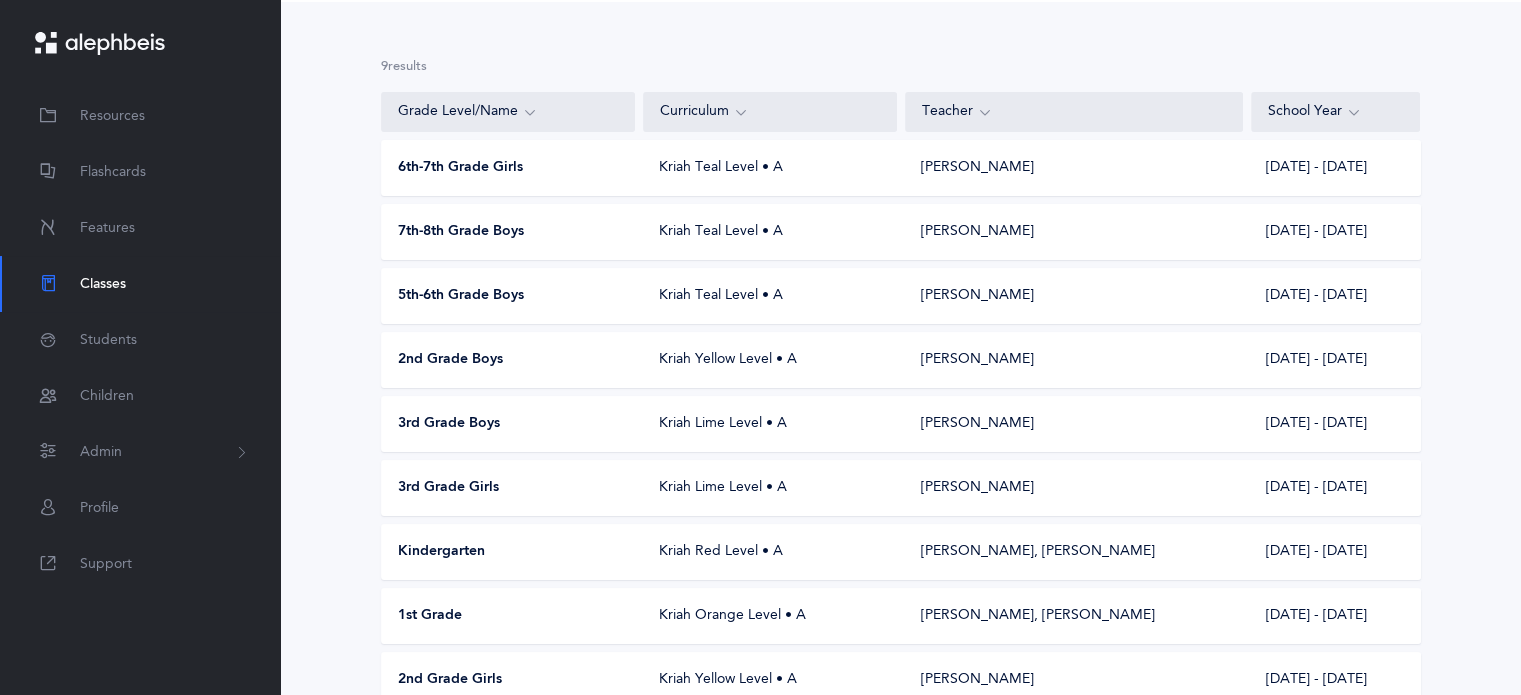 click on "5th-6th Grade Boys" at bounding box center [461, 296] 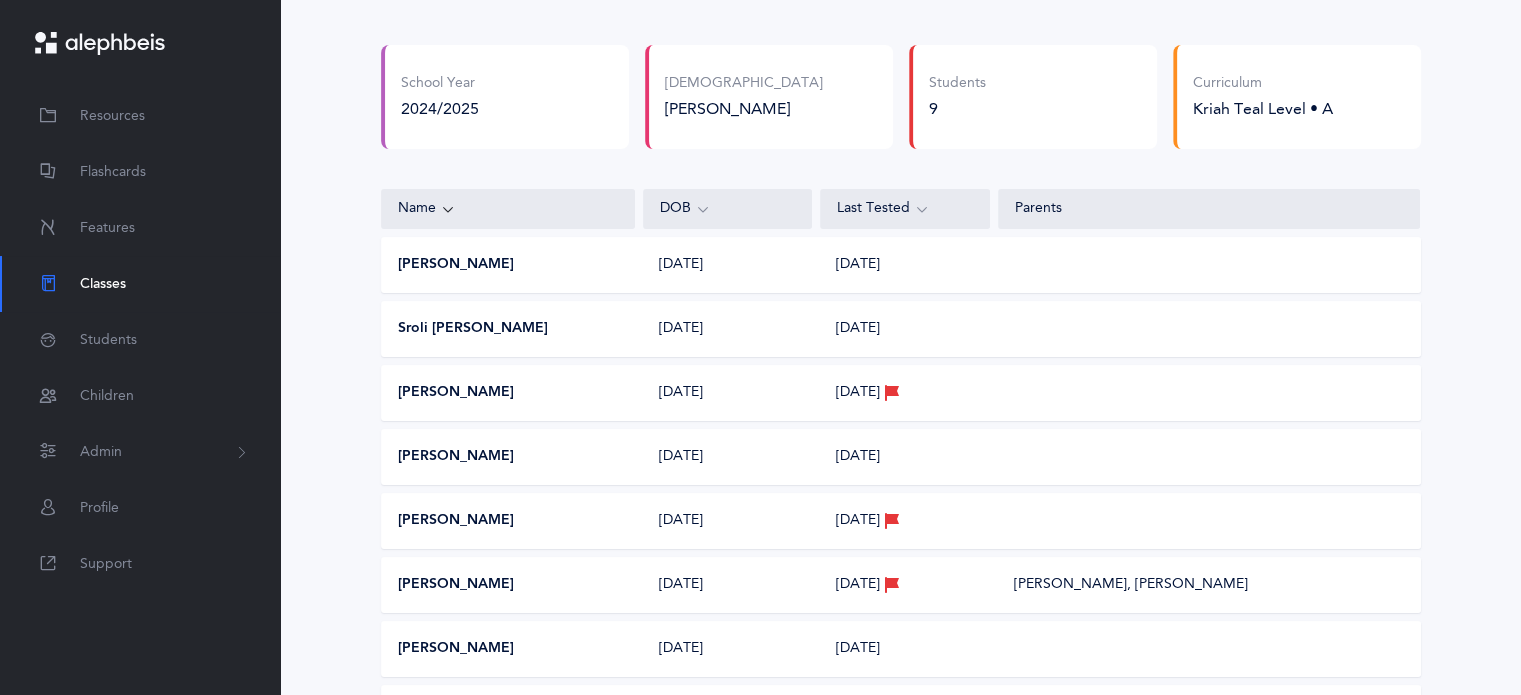 scroll, scrollTop: 0, scrollLeft: 0, axis: both 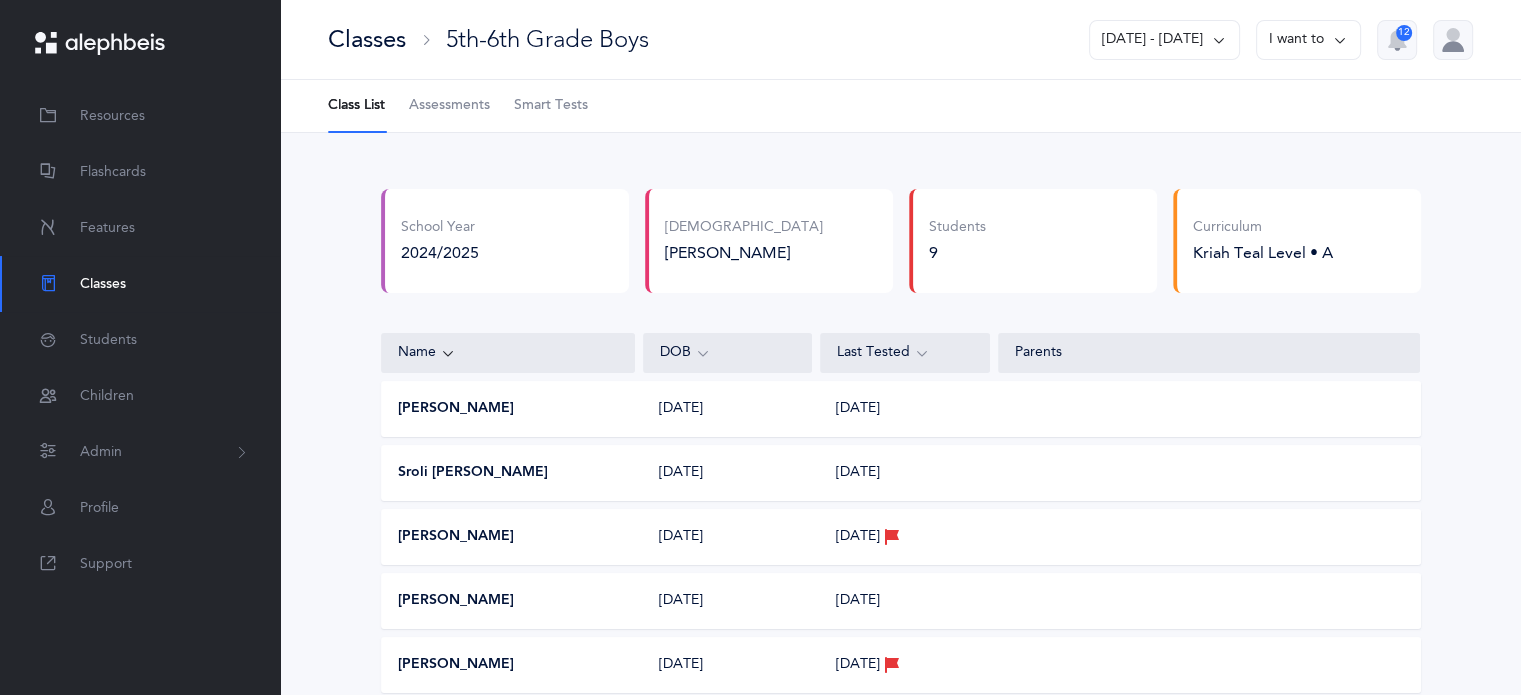 click on "Assessments" at bounding box center (449, 106) 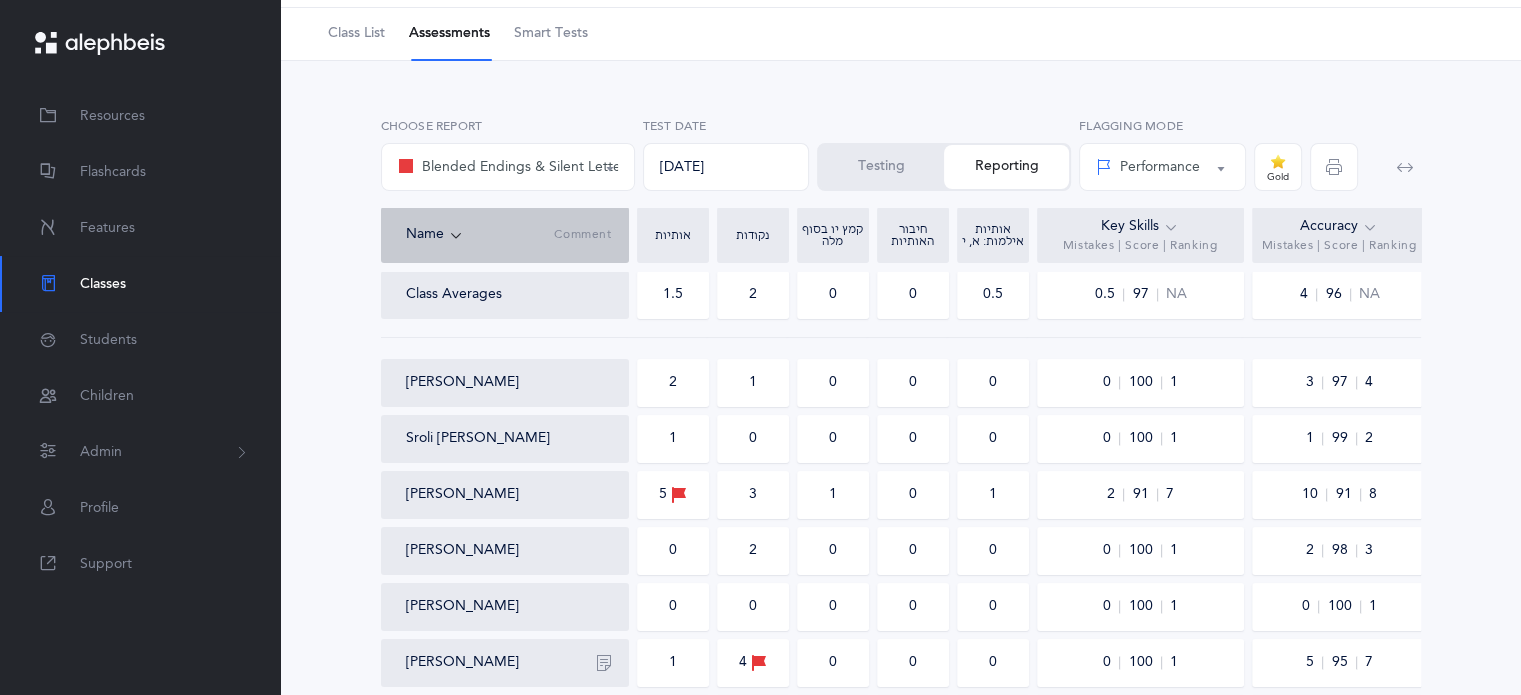 scroll, scrollTop: 71, scrollLeft: 0, axis: vertical 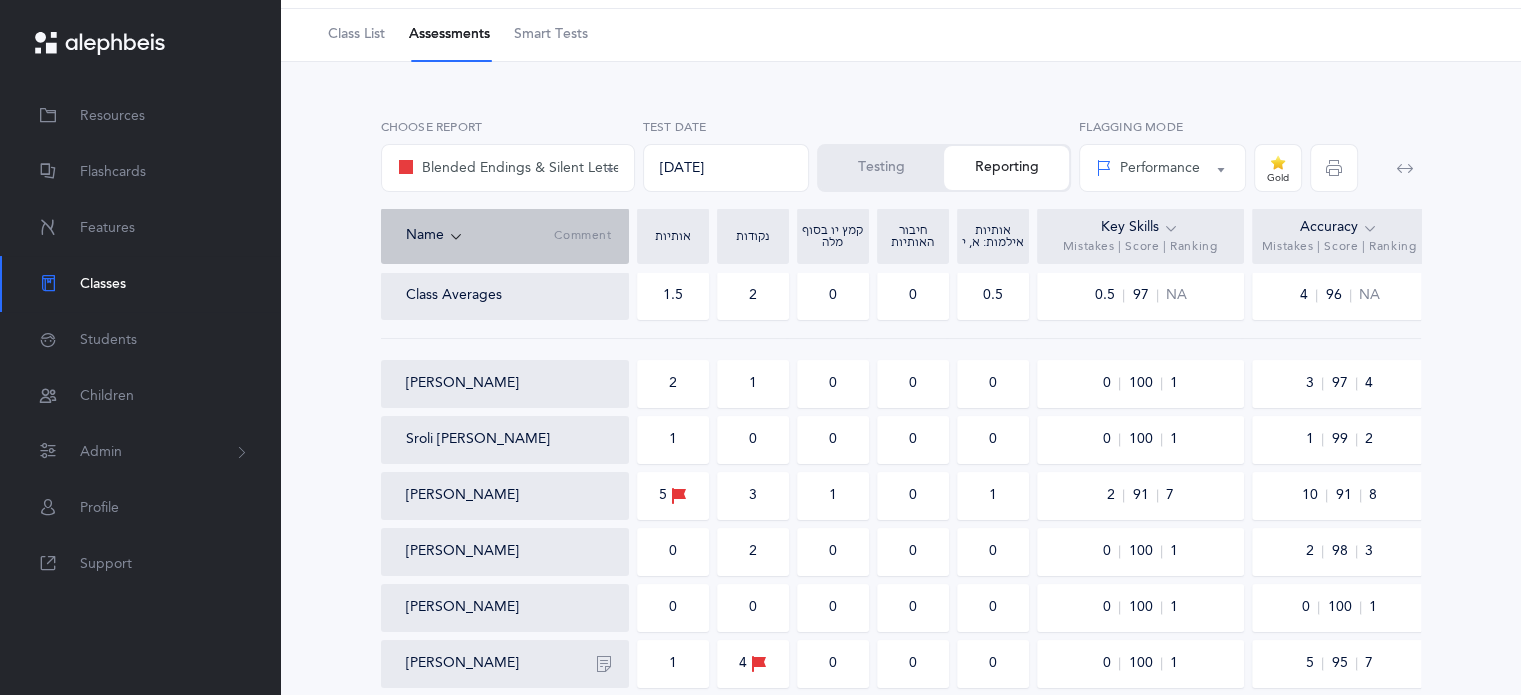 click on "Blended Endings & Silent Letters" at bounding box center [508, 168] 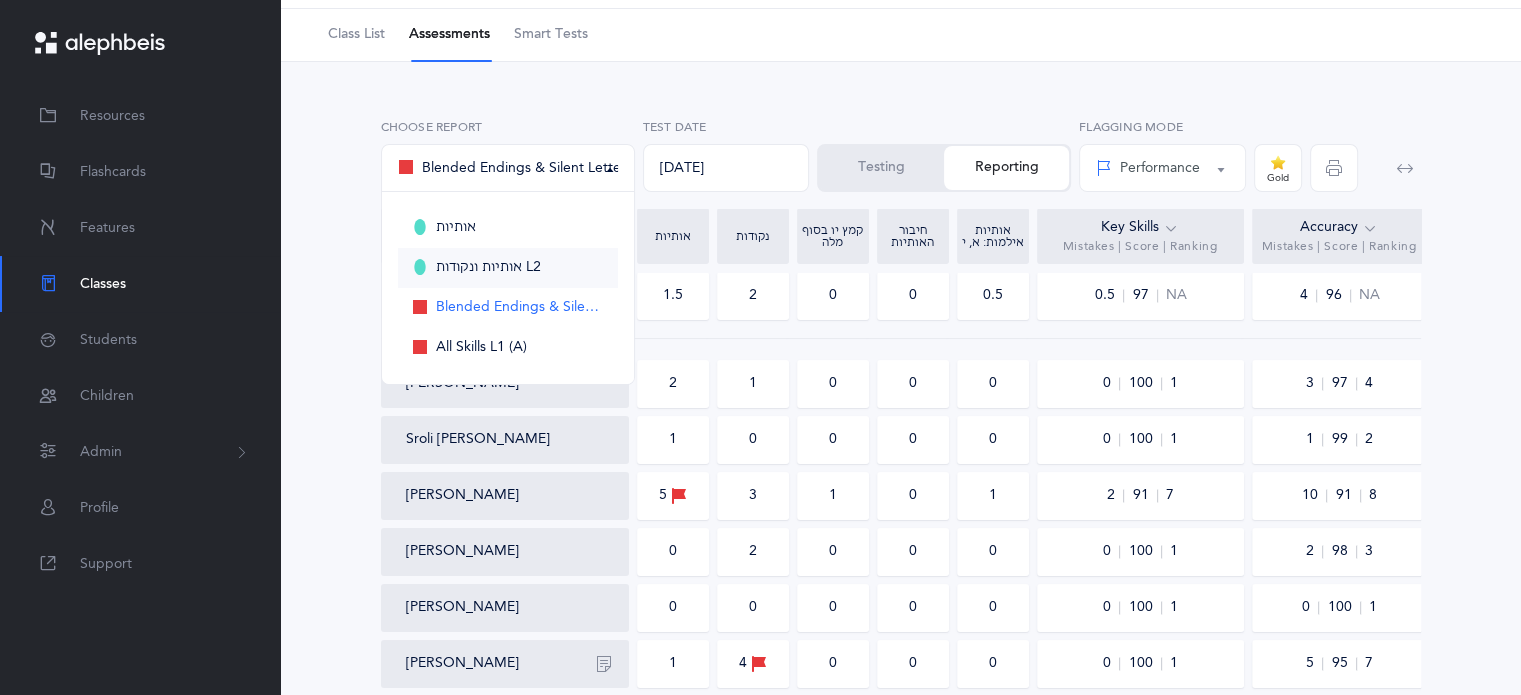 click on "אותיות ונקודות L2" at bounding box center [508, 268] 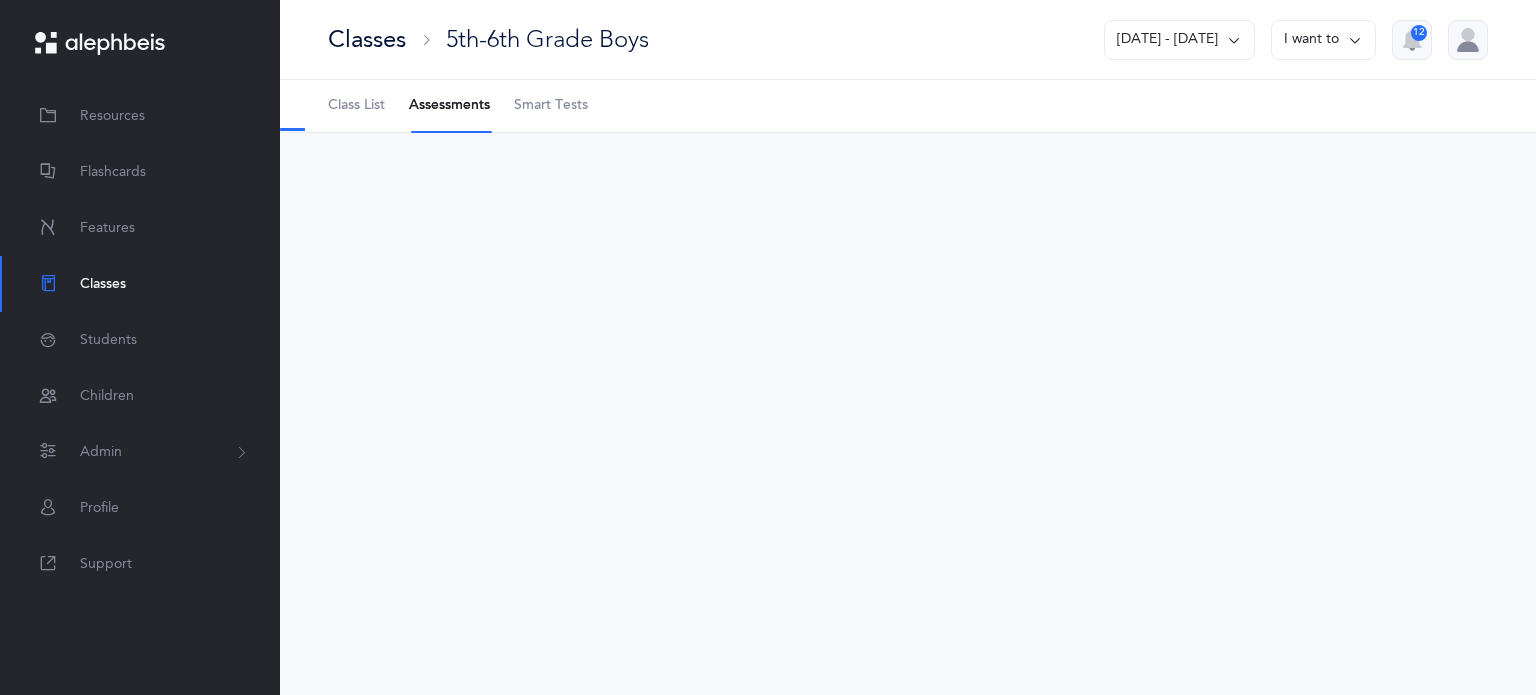 select on "9" 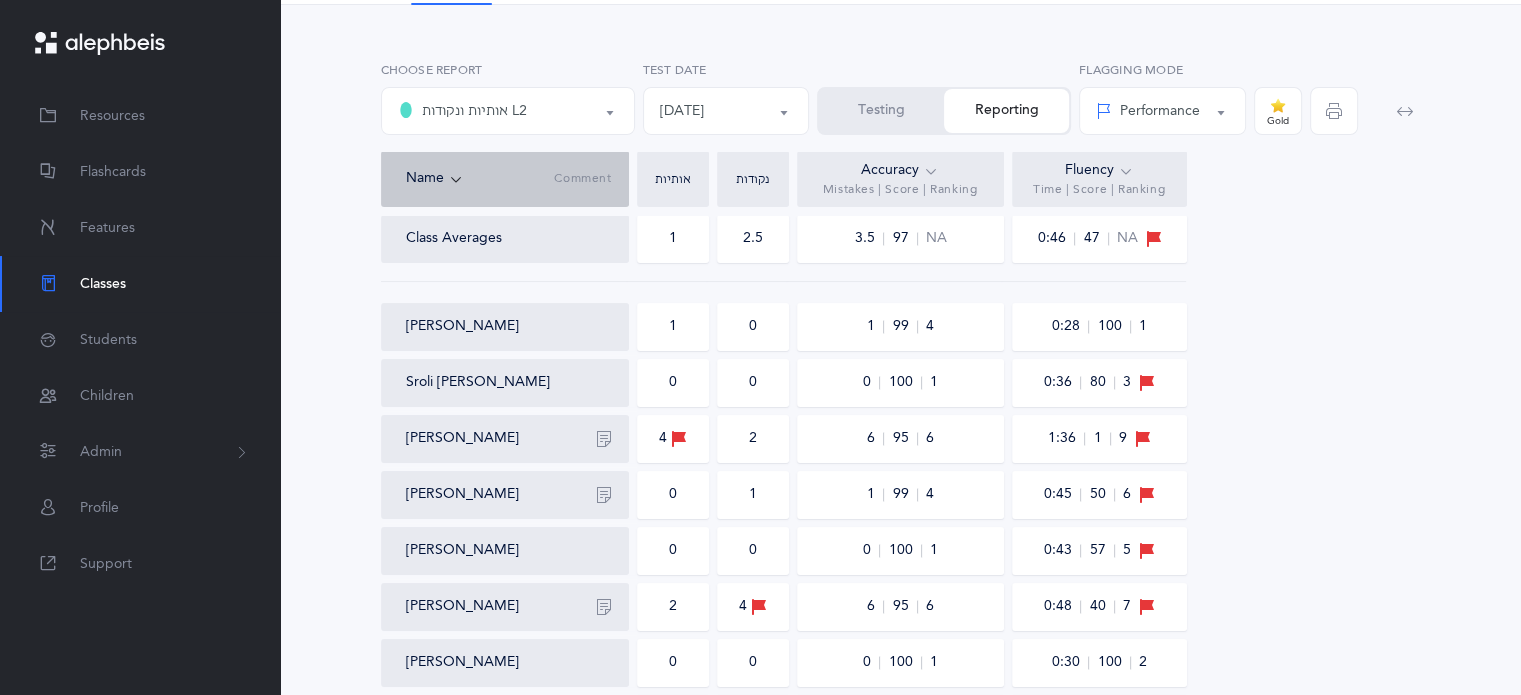 scroll, scrollTop: 124, scrollLeft: 0, axis: vertical 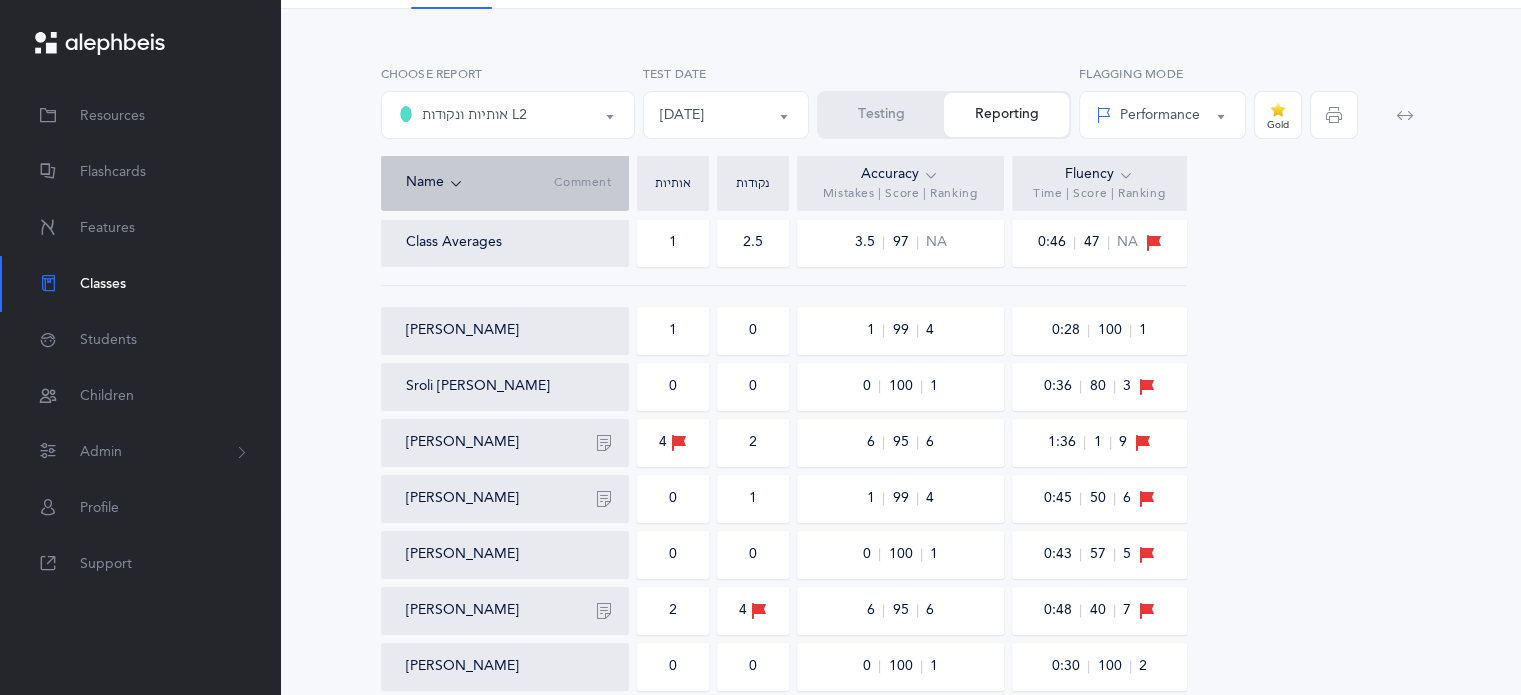 click on "אותיות ונקודות L2" at bounding box center (508, 115) 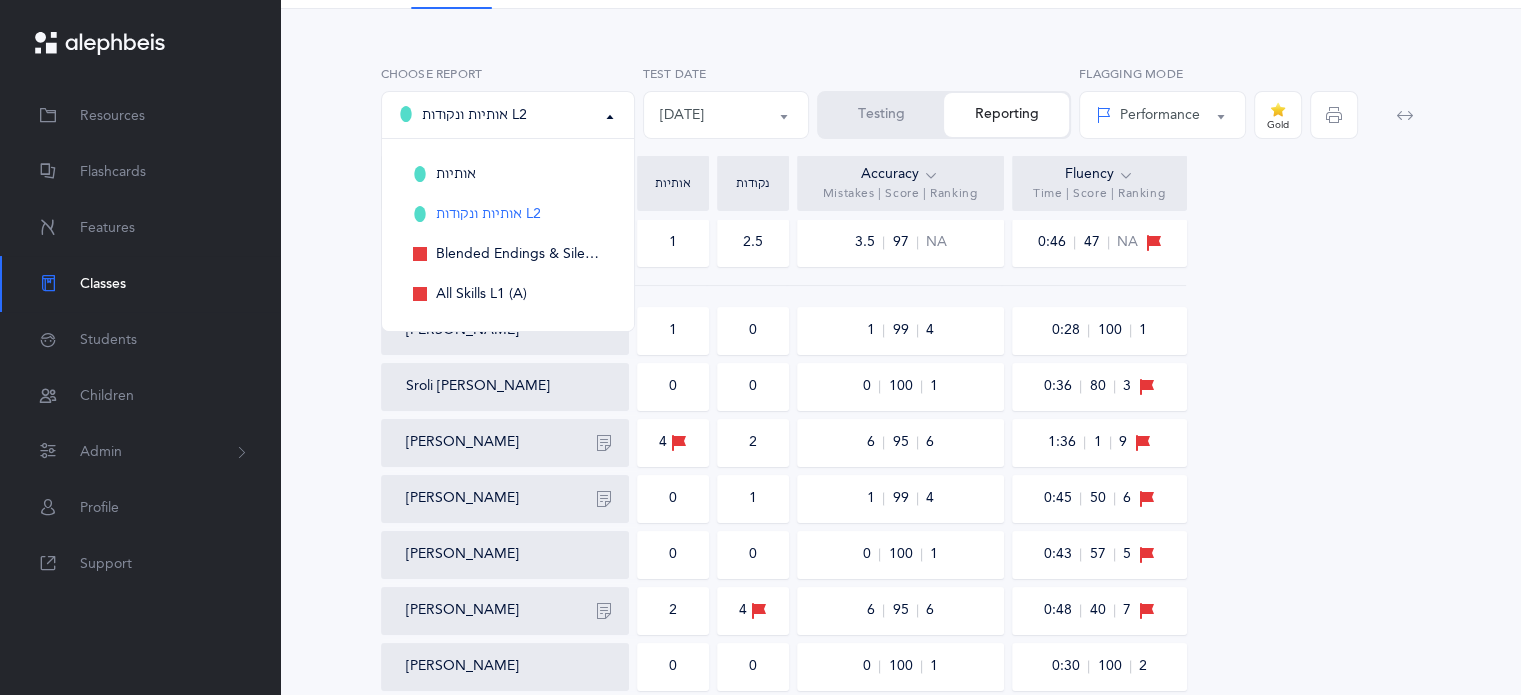 click on "אותיות ונקודות L2" at bounding box center [508, 115] 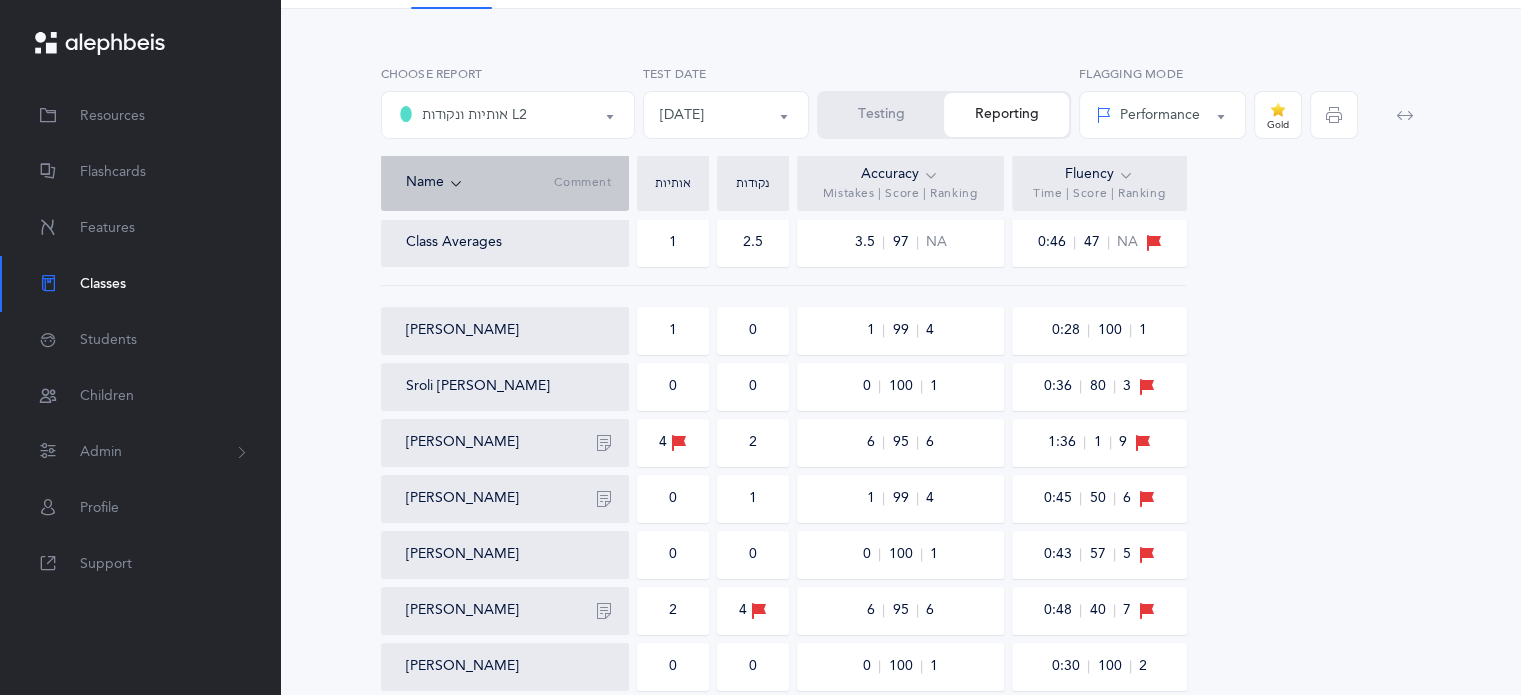 click on "[DATE]" at bounding box center [726, 115] 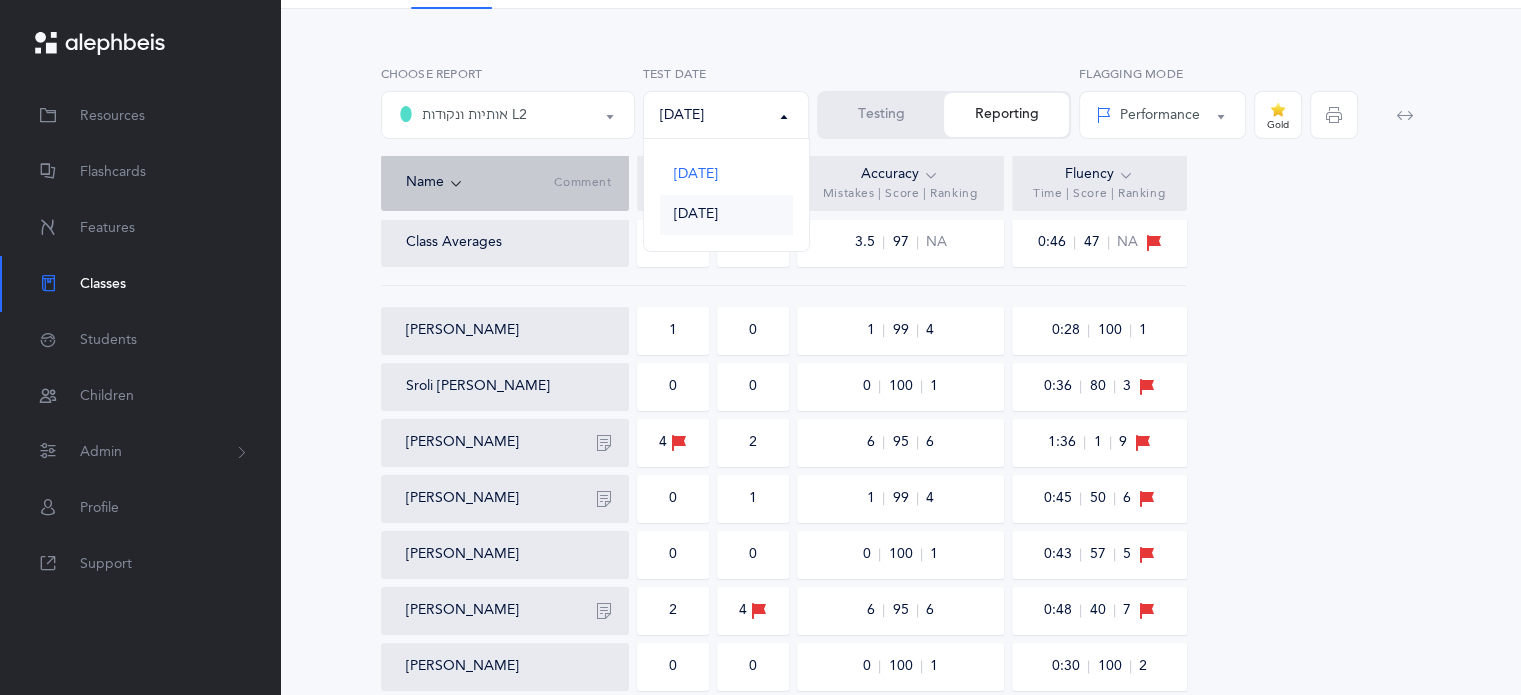 click on "[DATE]" at bounding box center [696, 215] 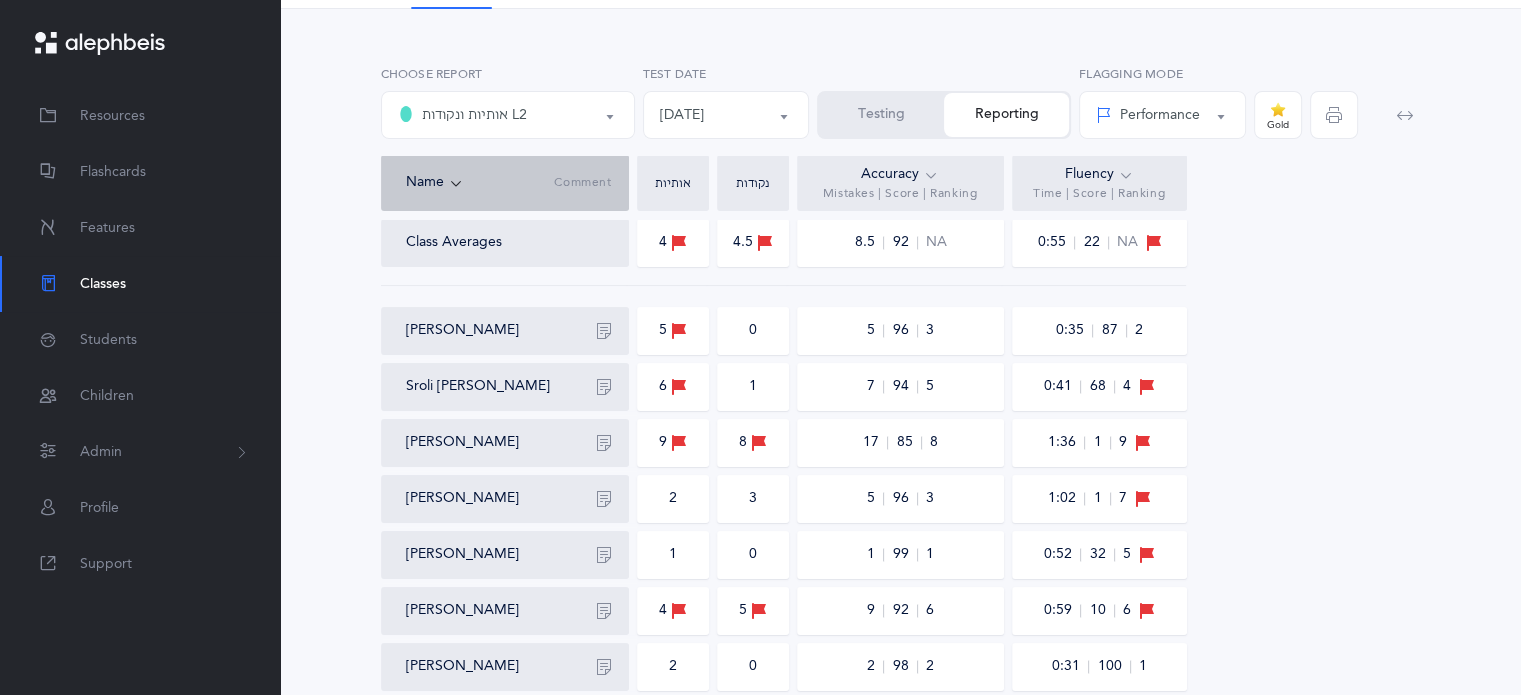 click on "[DATE]" at bounding box center [682, 115] 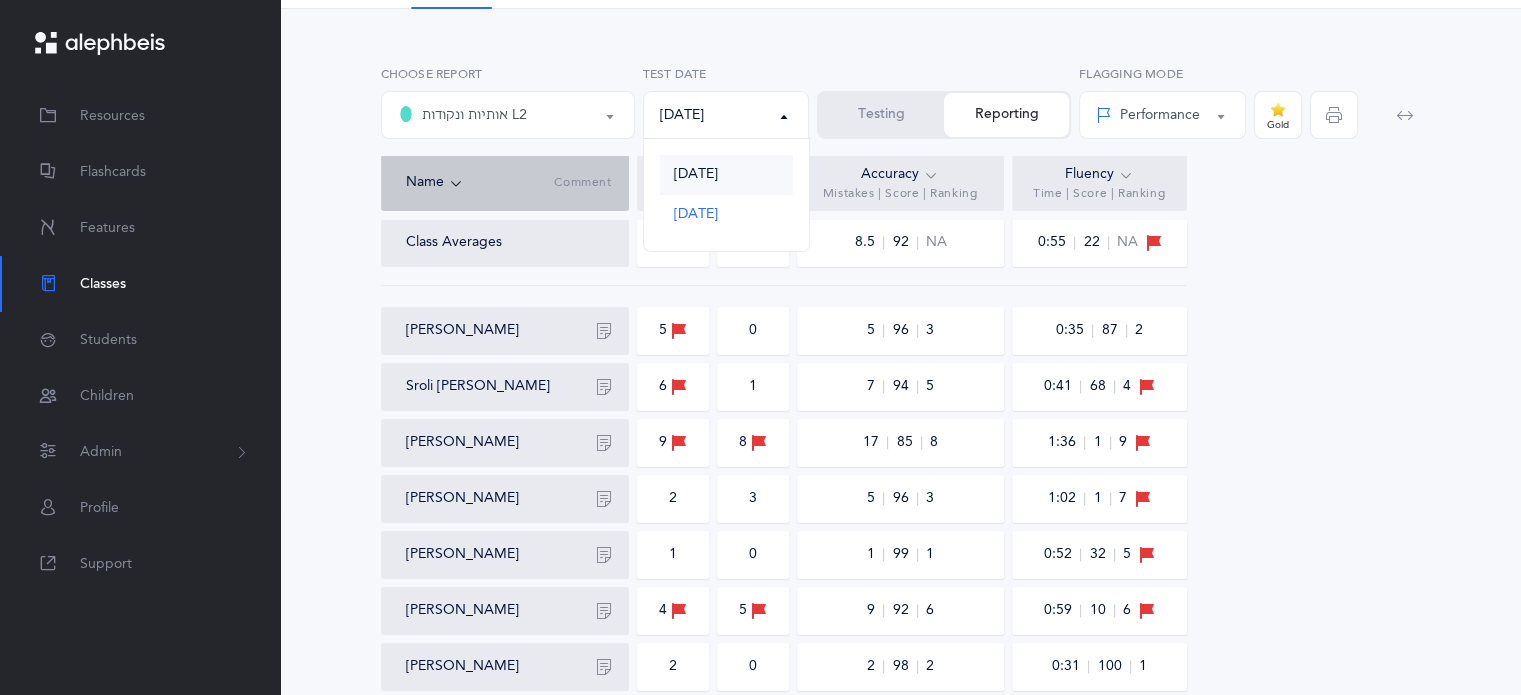 click on "[DATE]" at bounding box center [696, 175] 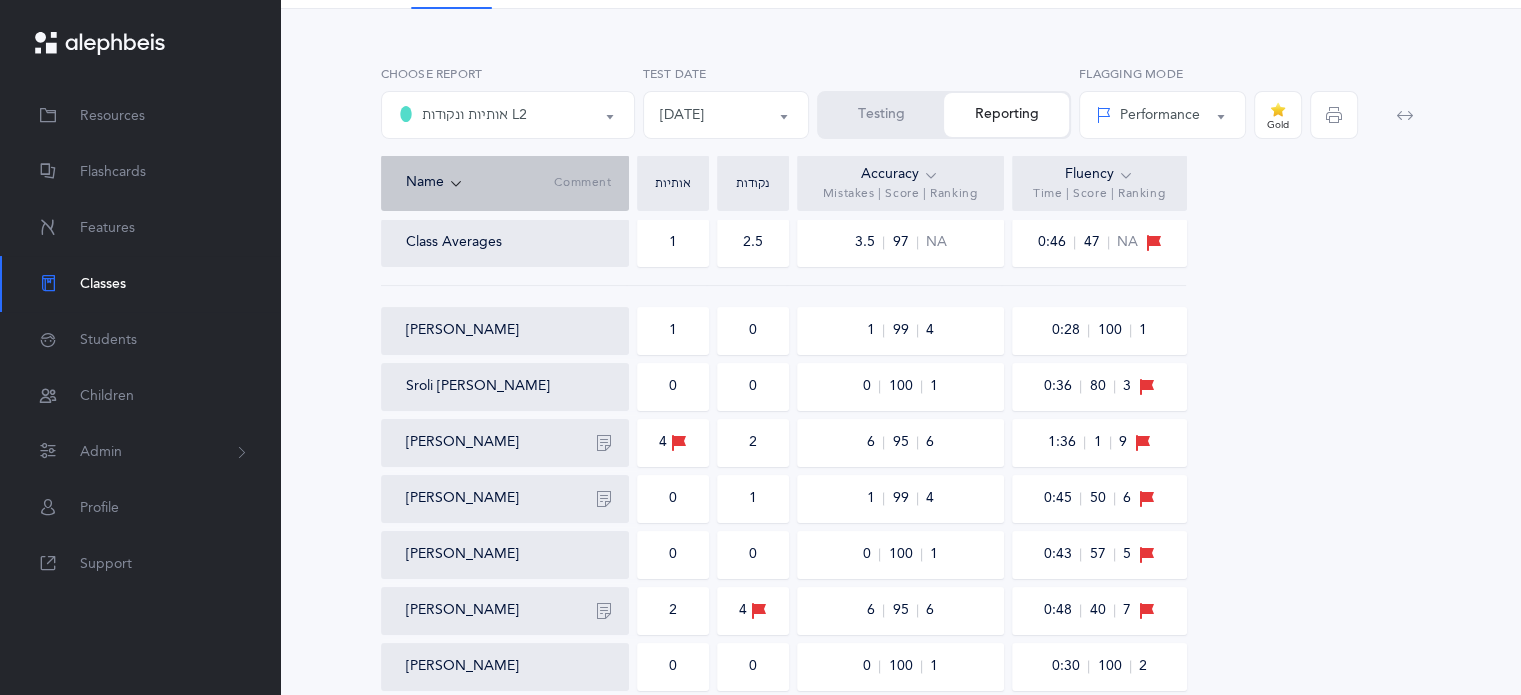 click on "אותיות ונקודות L2" at bounding box center (462, 115) 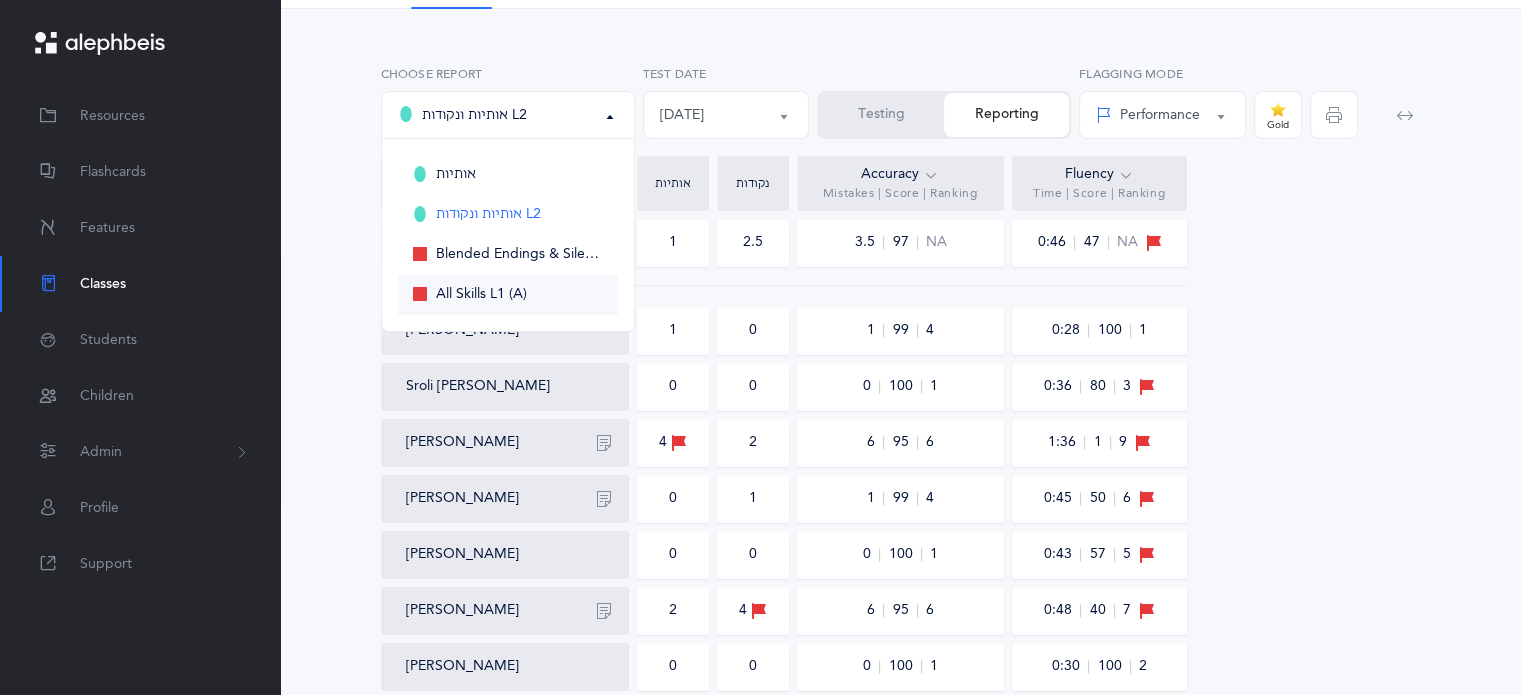 click on "All Skills L1 (A)" at bounding box center [481, 295] 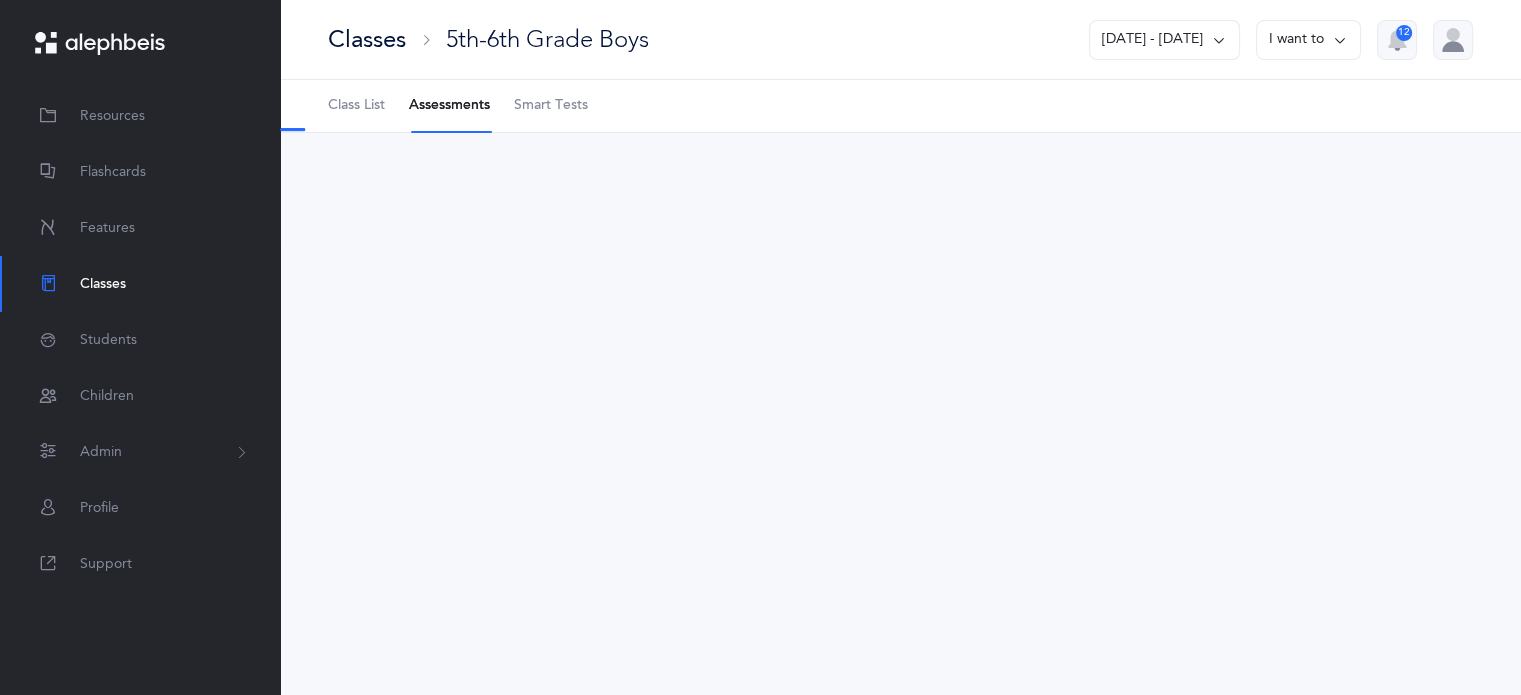 scroll, scrollTop: 0, scrollLeft: 0, axis: both 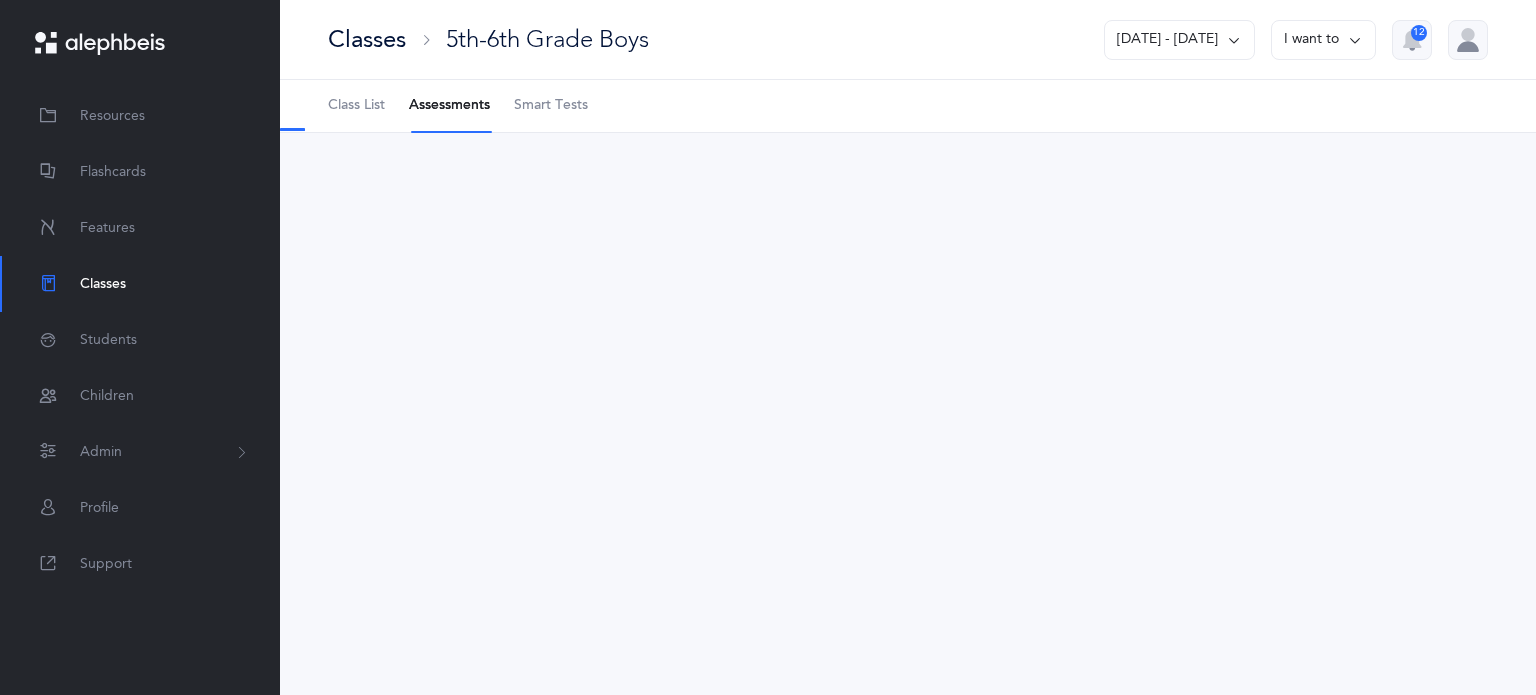 select on "8" 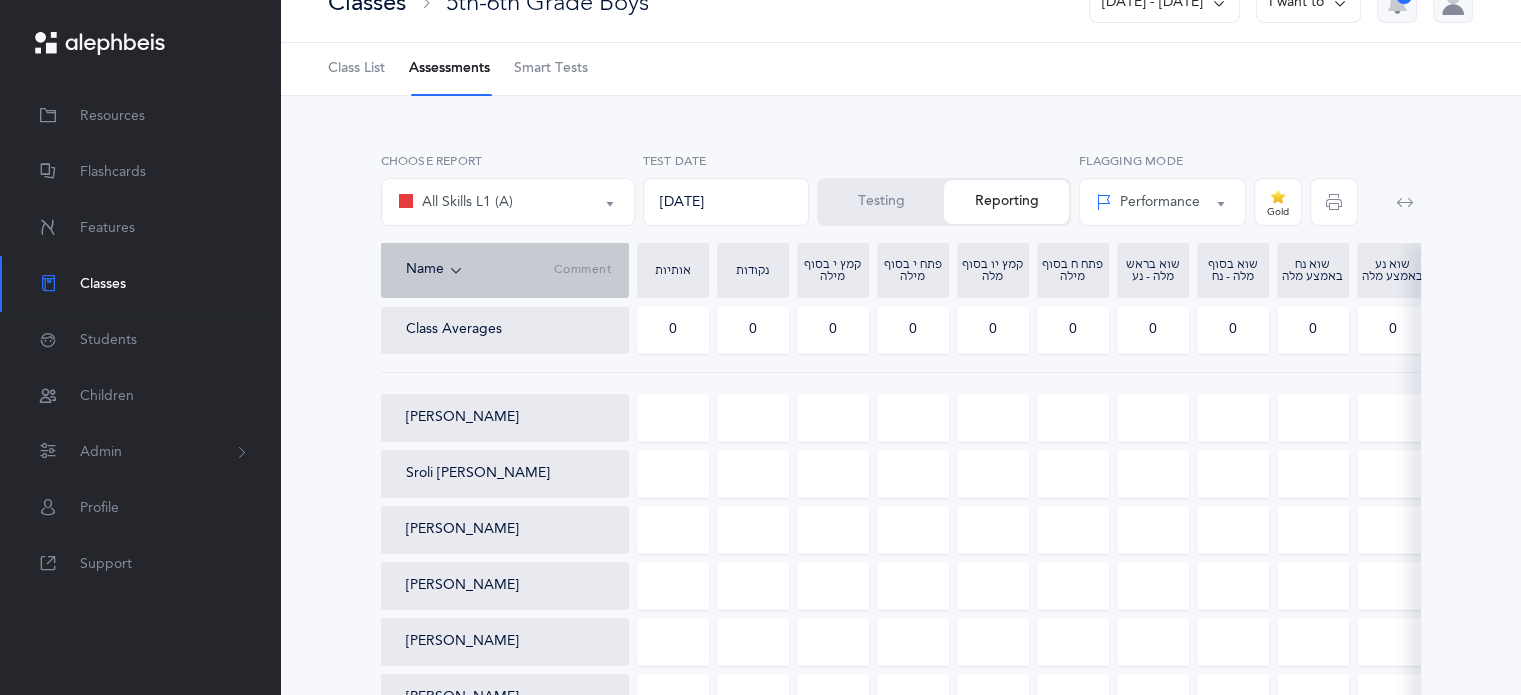 scroll, scrollTop: 0, scrollLeft: 0, axis: both 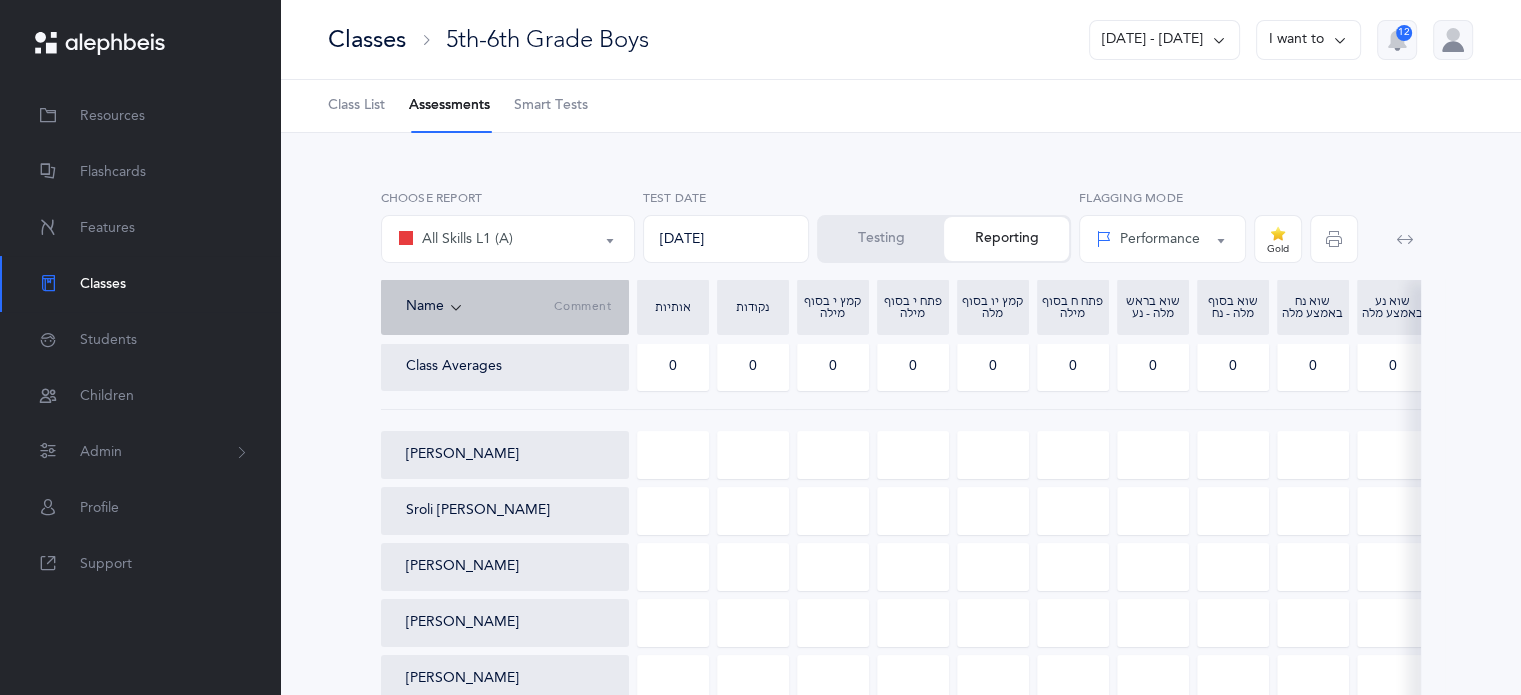 click on "All Skills L1 (A)" at bounding box center [508, 239] 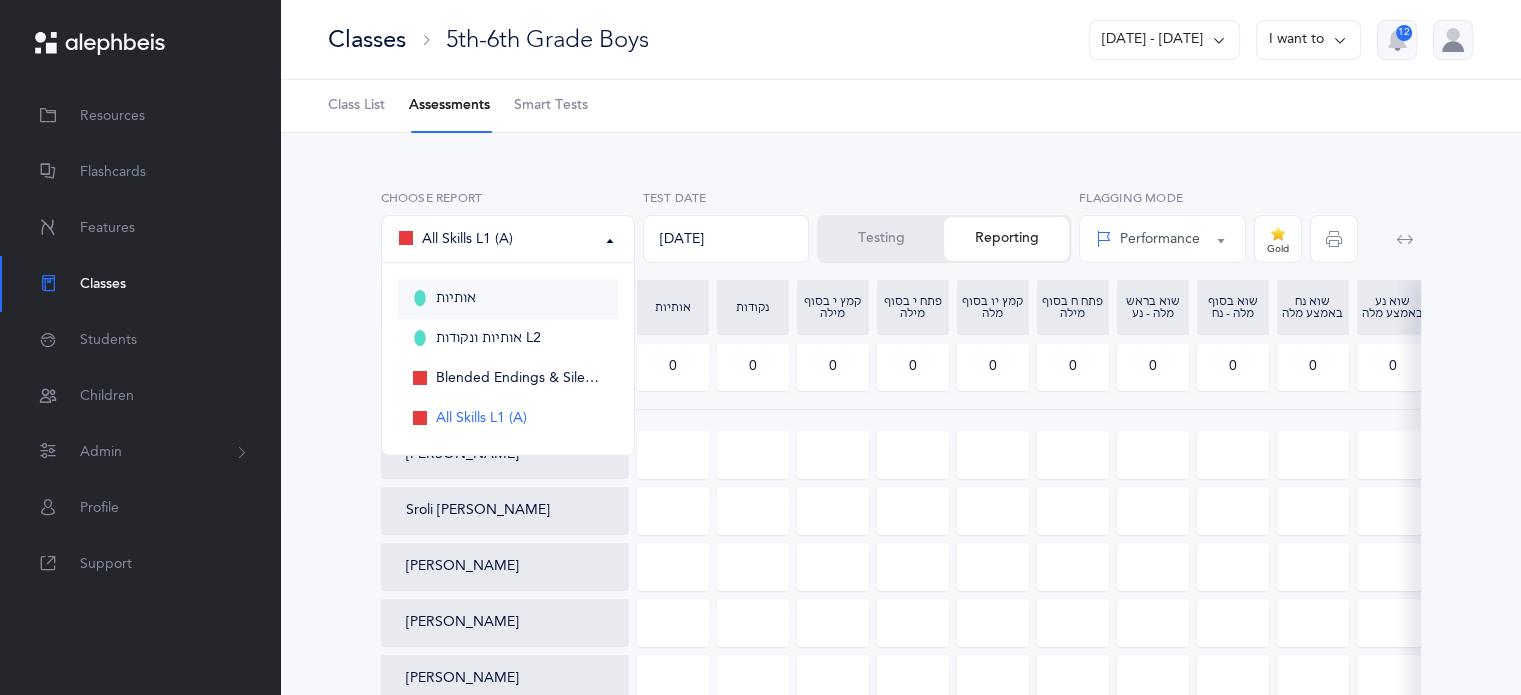 click on "אותיות" at bounding box center (508, 299) 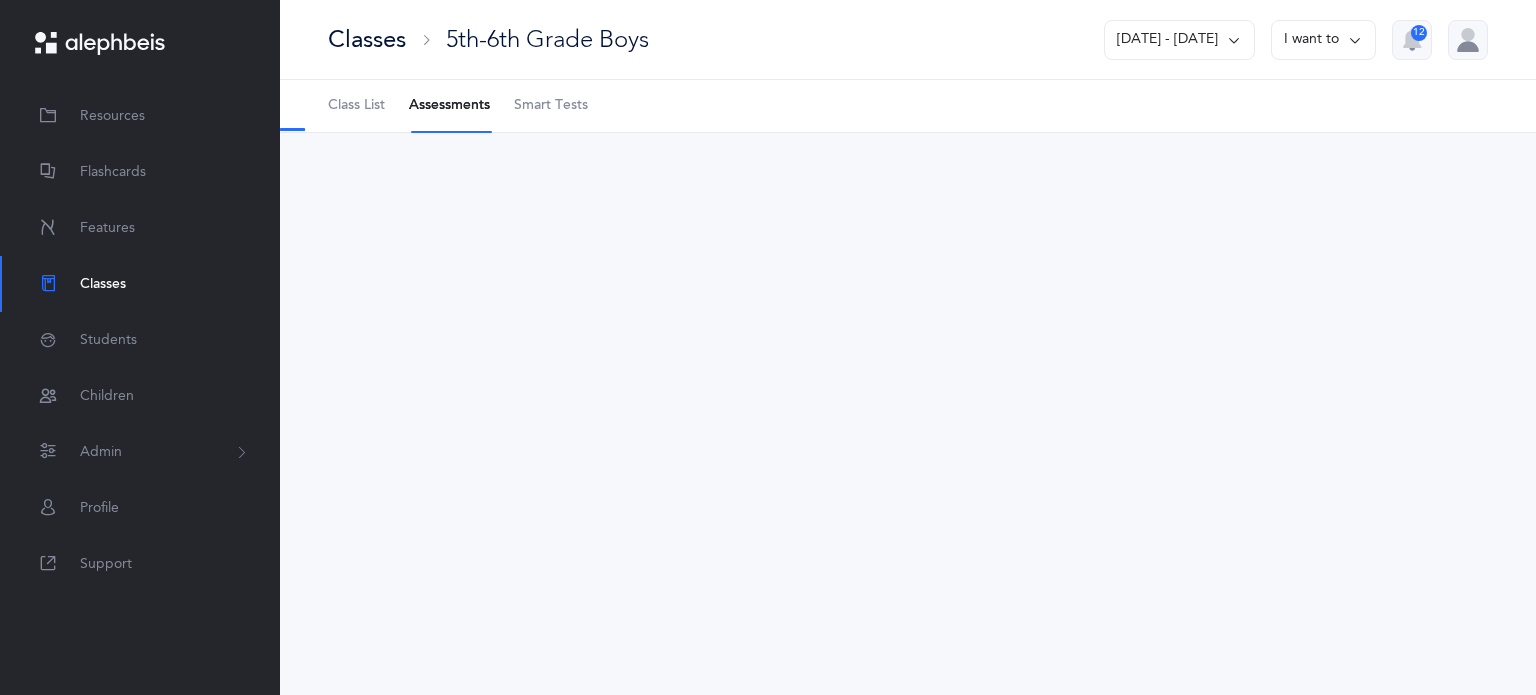 select on "2" 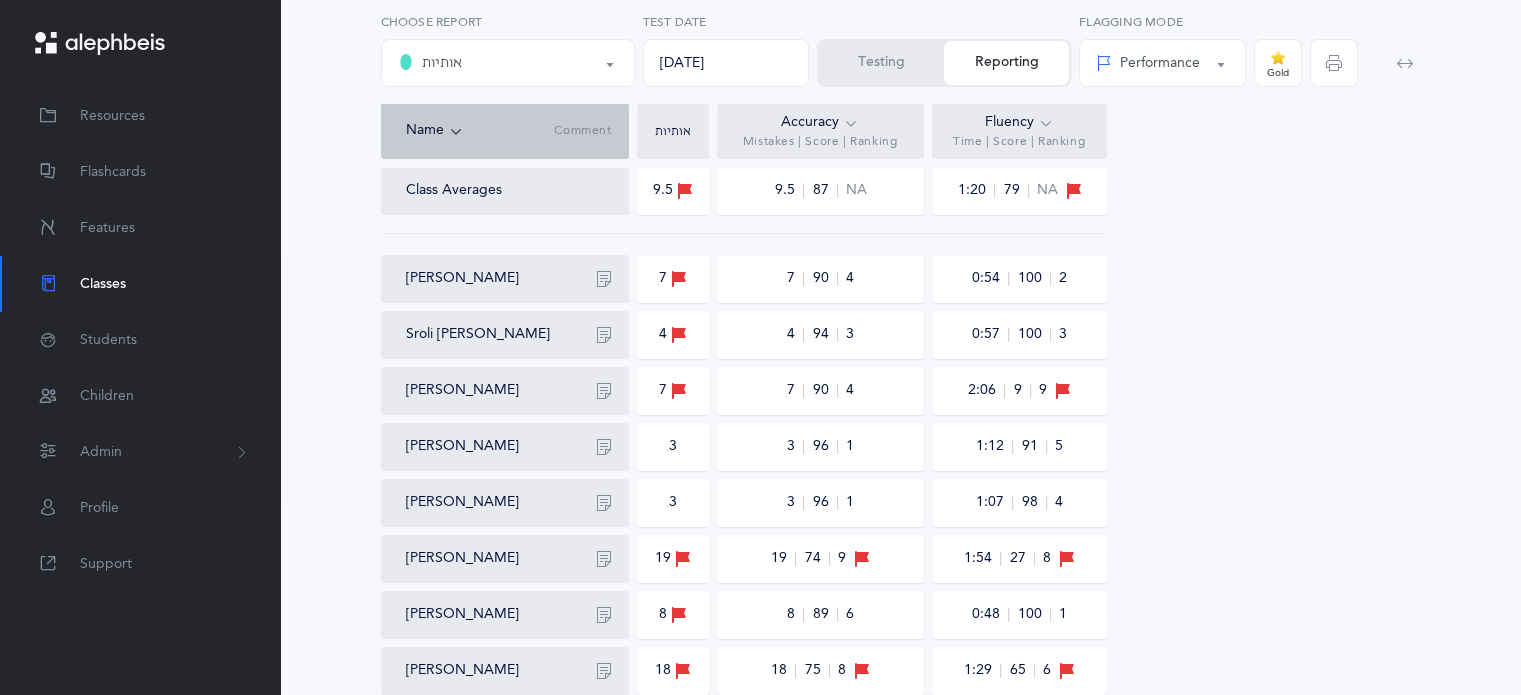scroll, scrollTop: 172, scrollLeft: 0, axis: vertical 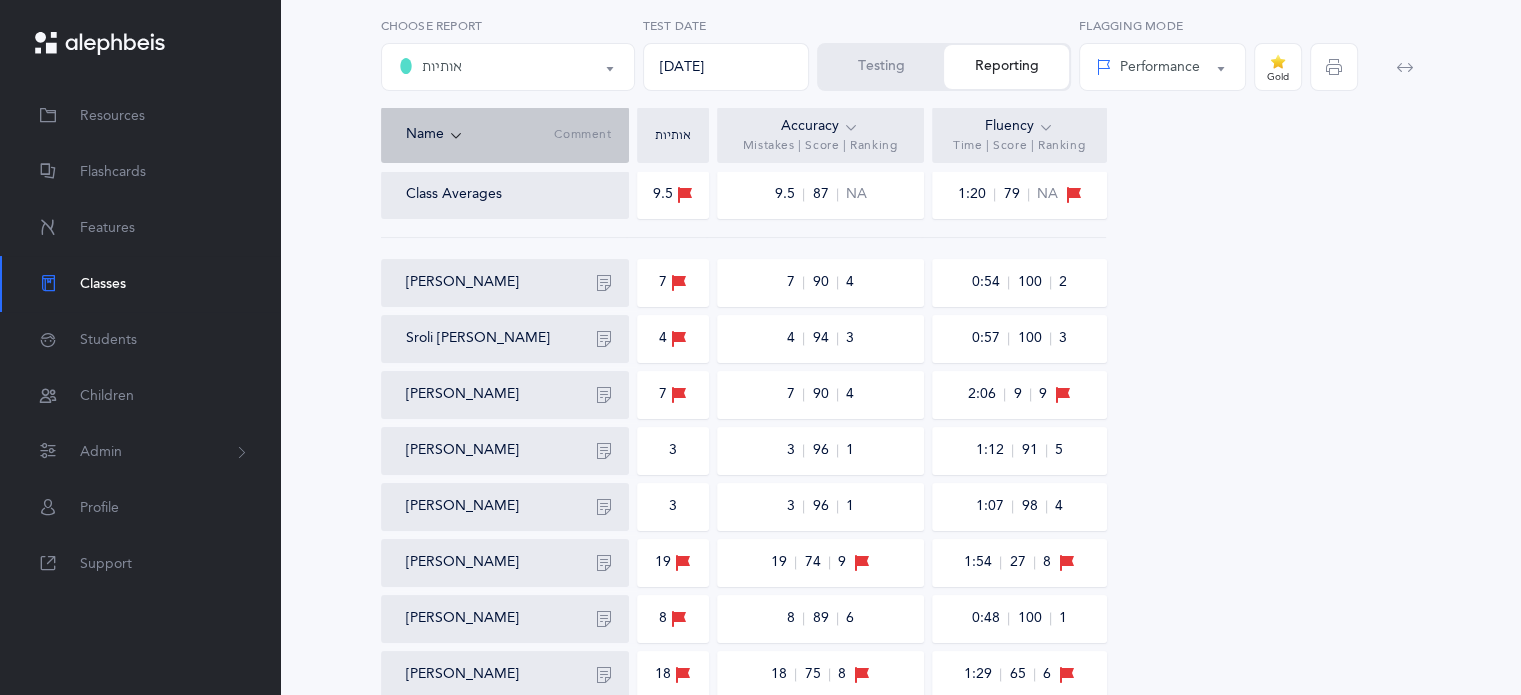 click on "אותיות" at bounding box center [508, 67] 